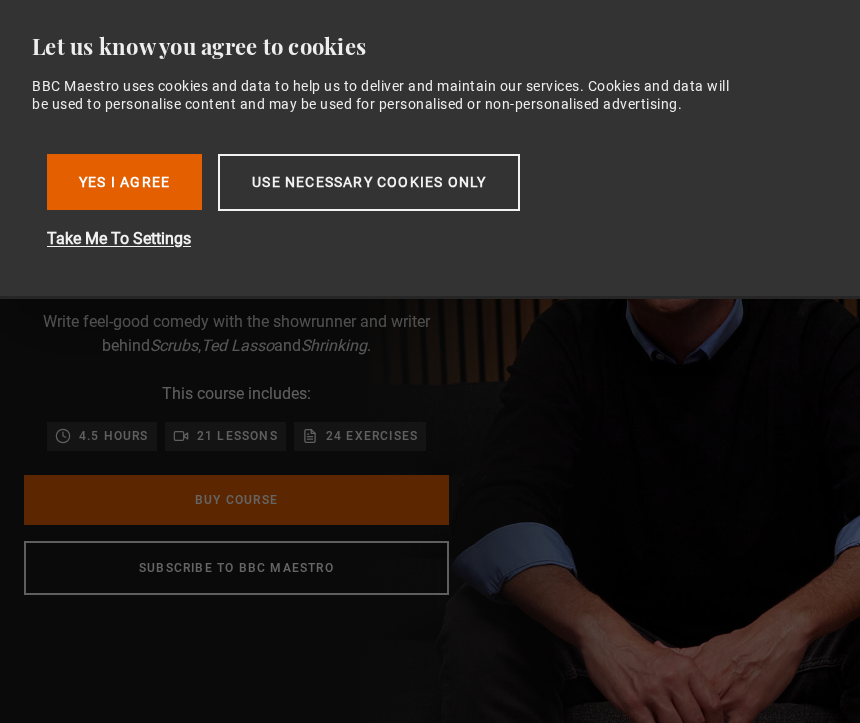 scroll, scrollTop: 0, scrollLeft: 0, axis: both 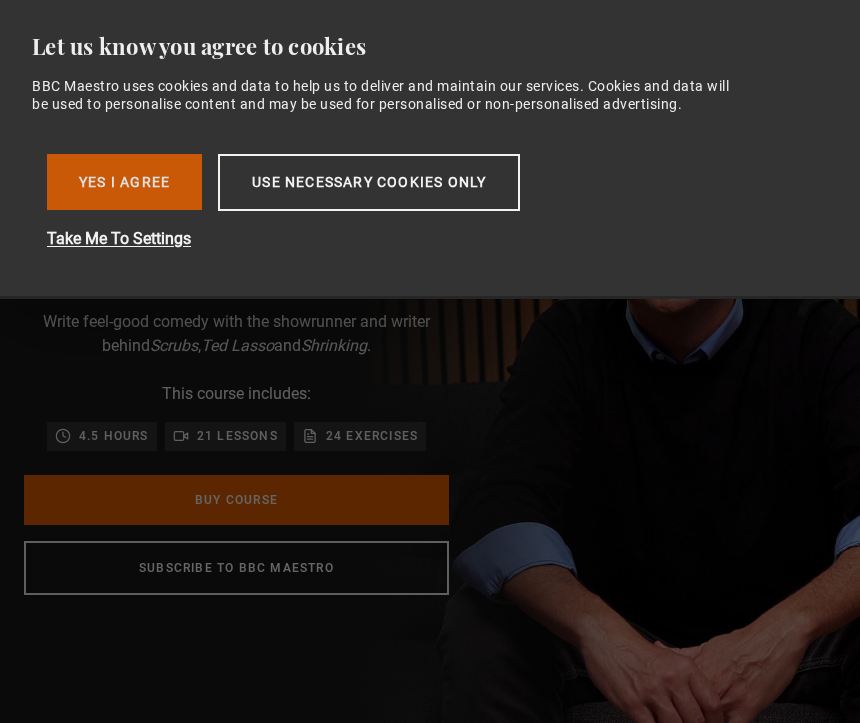 click on "Yes I Agree" at bounding box center (124, 182) 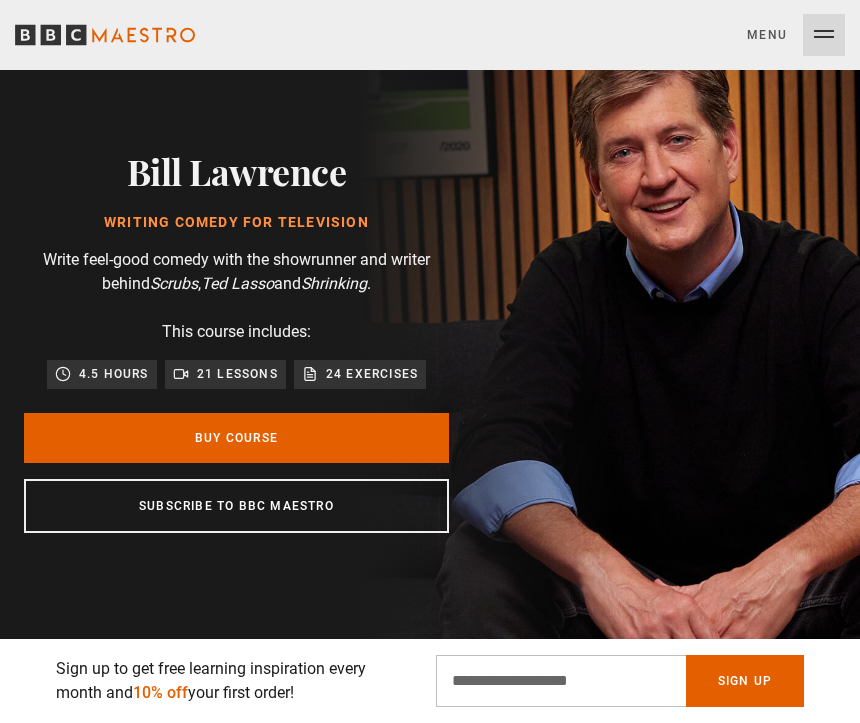 scroll, scrollTop: 60, scrollLeft: 0, axis: vertical 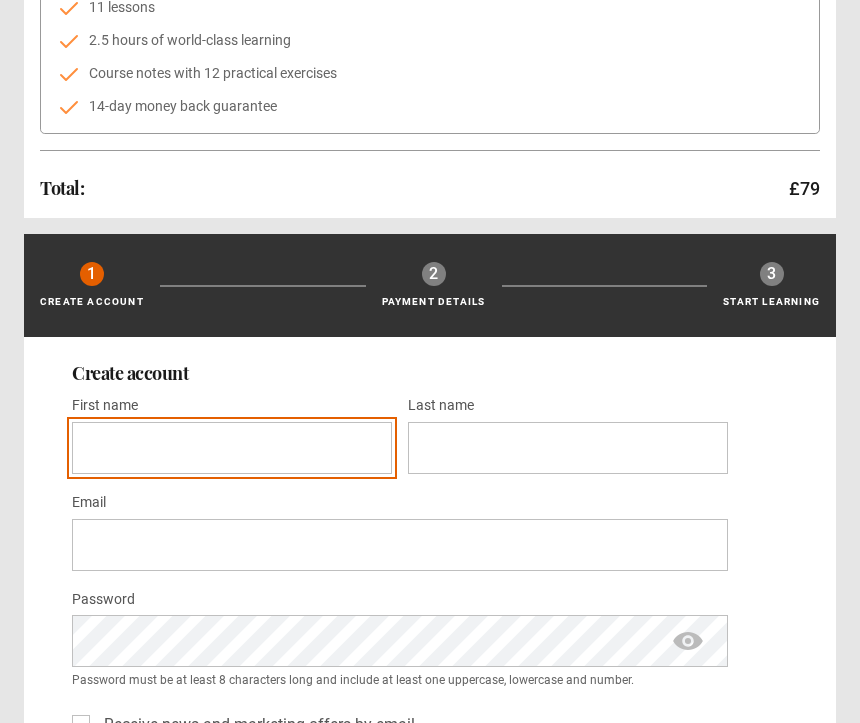 click on "First name  *" at bounding box center [232, 448] 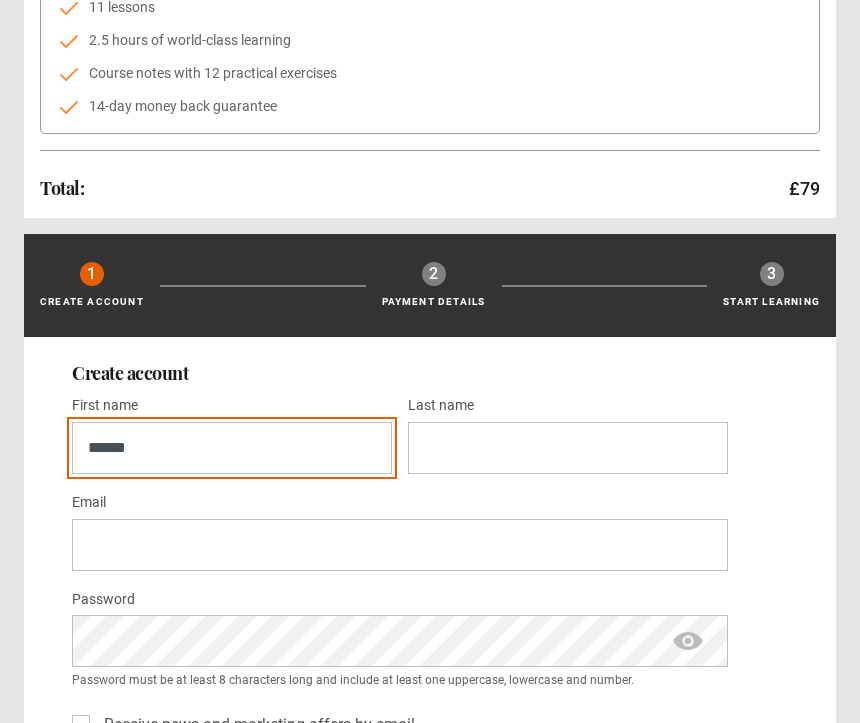 type on "******" 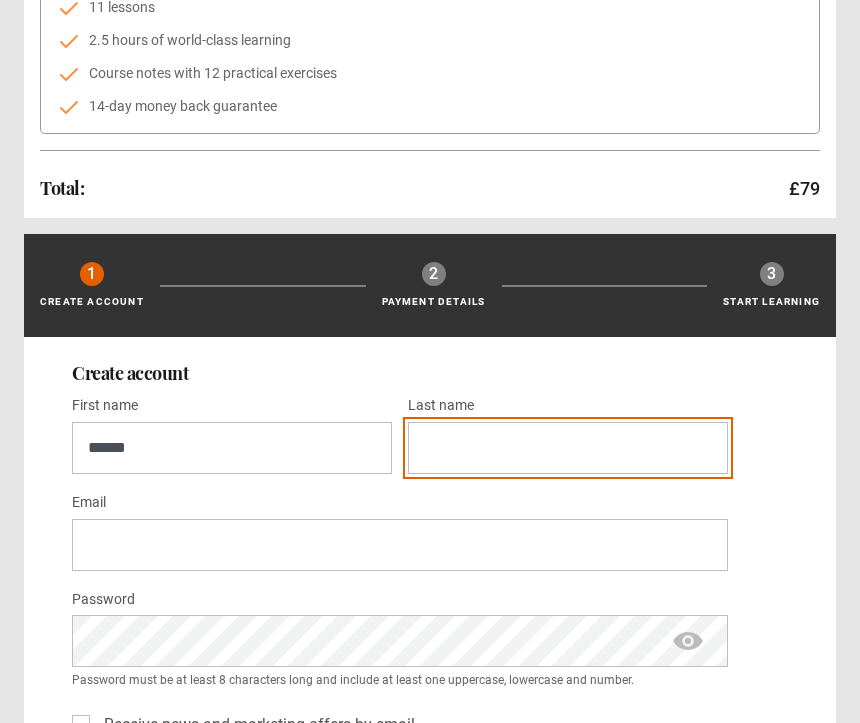 click on "Last name  *" at bounding box center (568, 448) 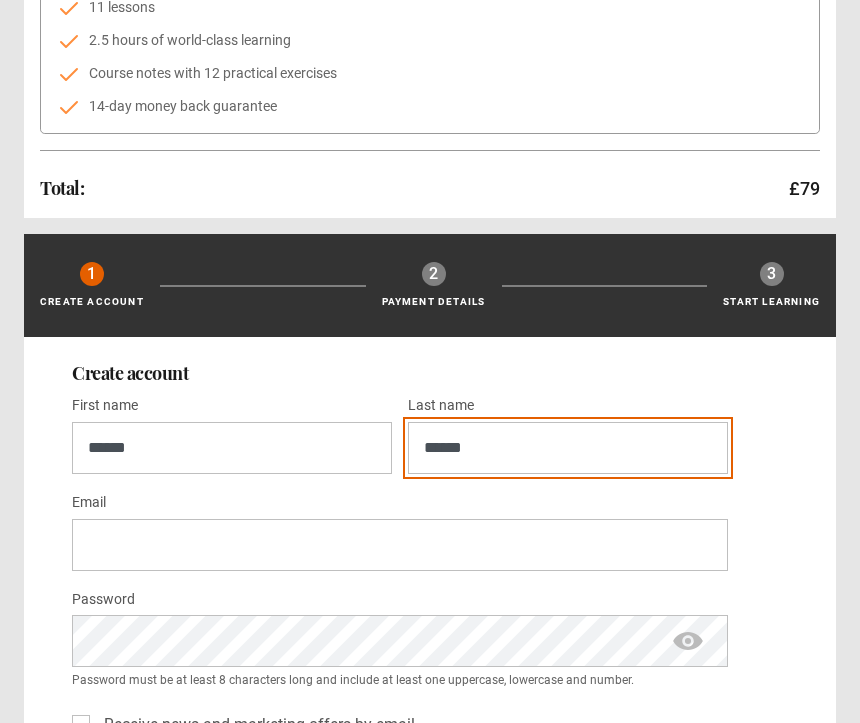 type on "******" 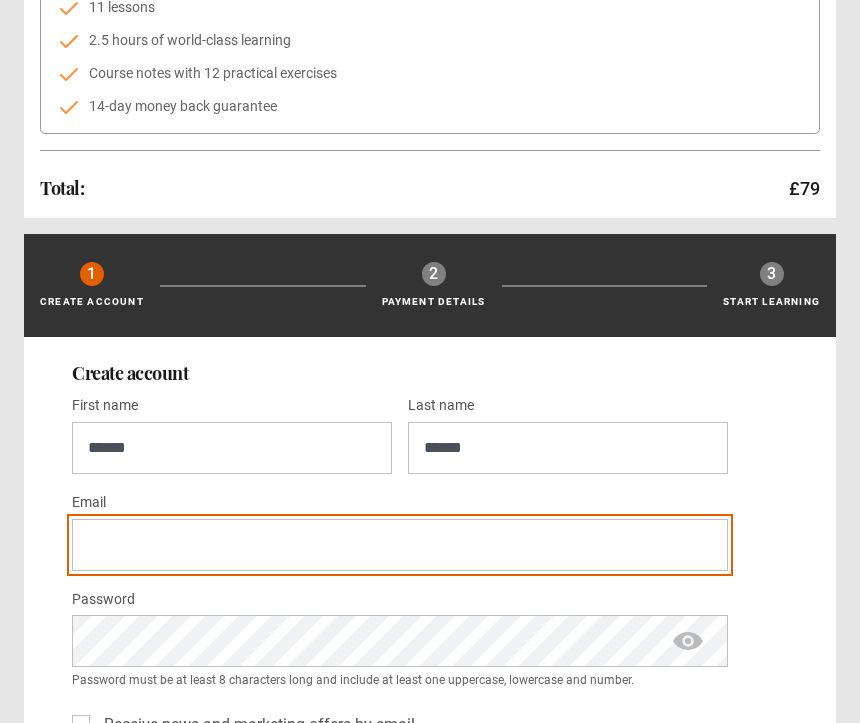 click on "Email  *" at bounding box center (400, 545) 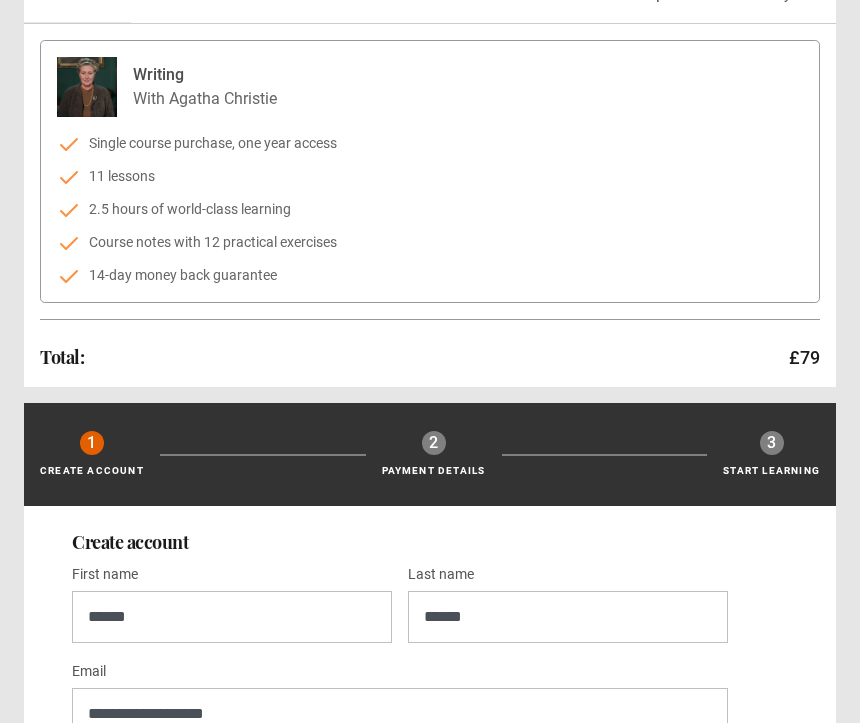 scroll, scrollTop: 0, scrollLeft: 0, axis: both 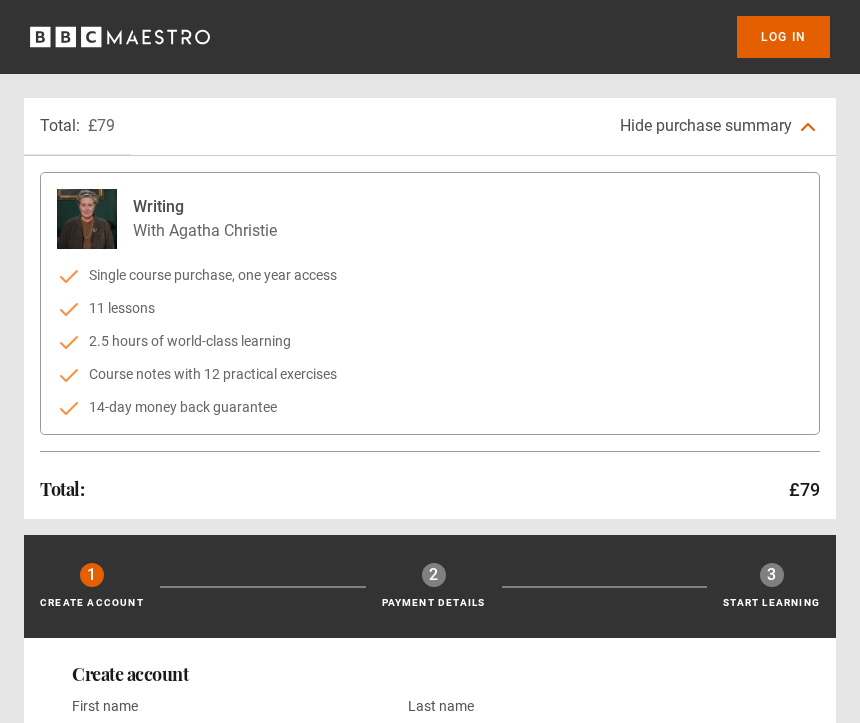 click on "Hide purchase summary" at bounding box center (706, 125) 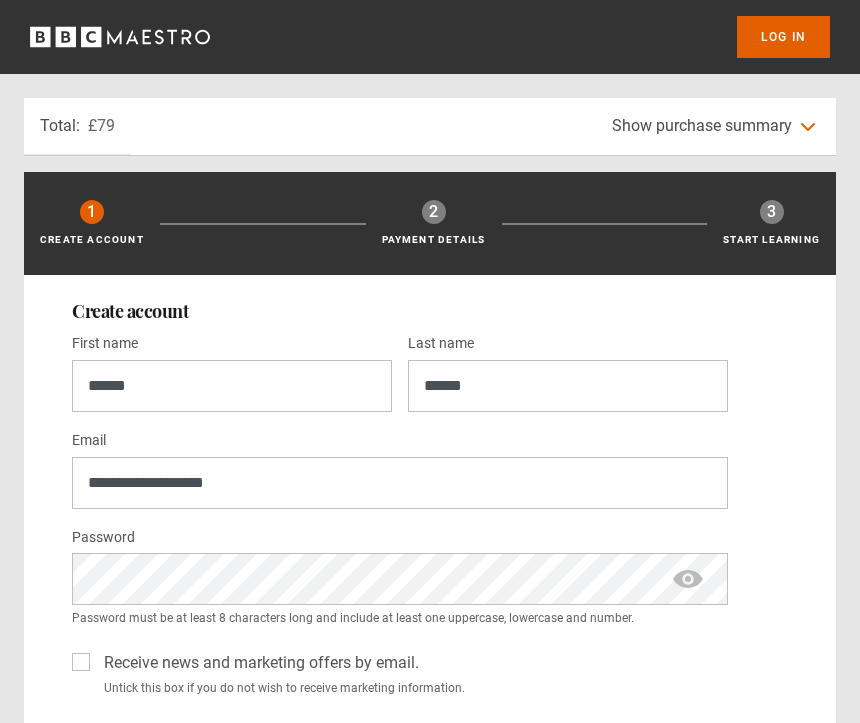 click on "Show purchase summary" at bounding box center (702, 125) 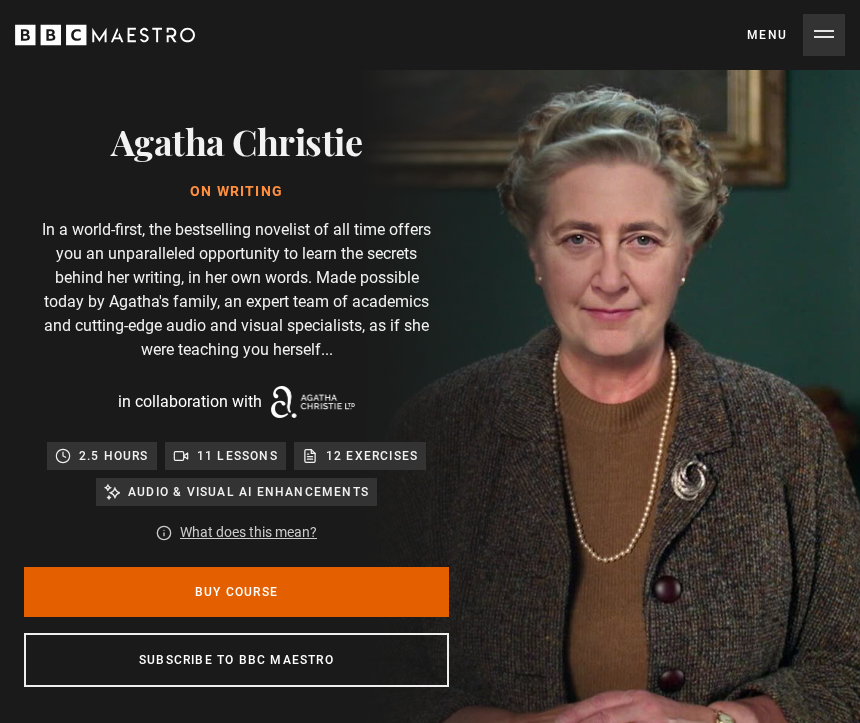 scroll, scrollTop: 0, scrollLeft: 0, axis: both 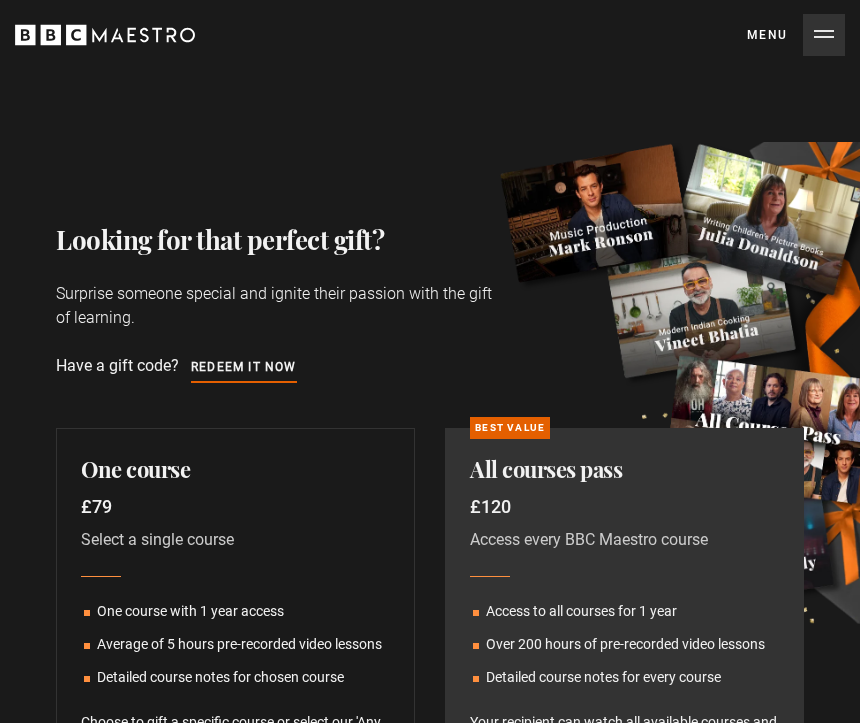 click on "Have a gift code?
Redeem it now" at bounding box center (176, 365) 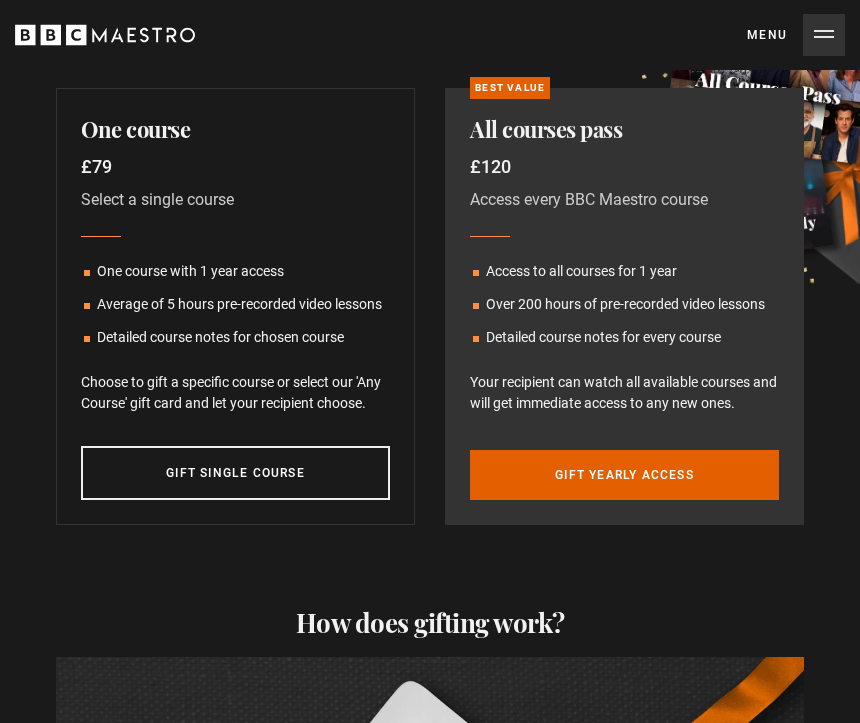 scroll, scrollTop: 358, scrollLeft: 0, axis: vertical 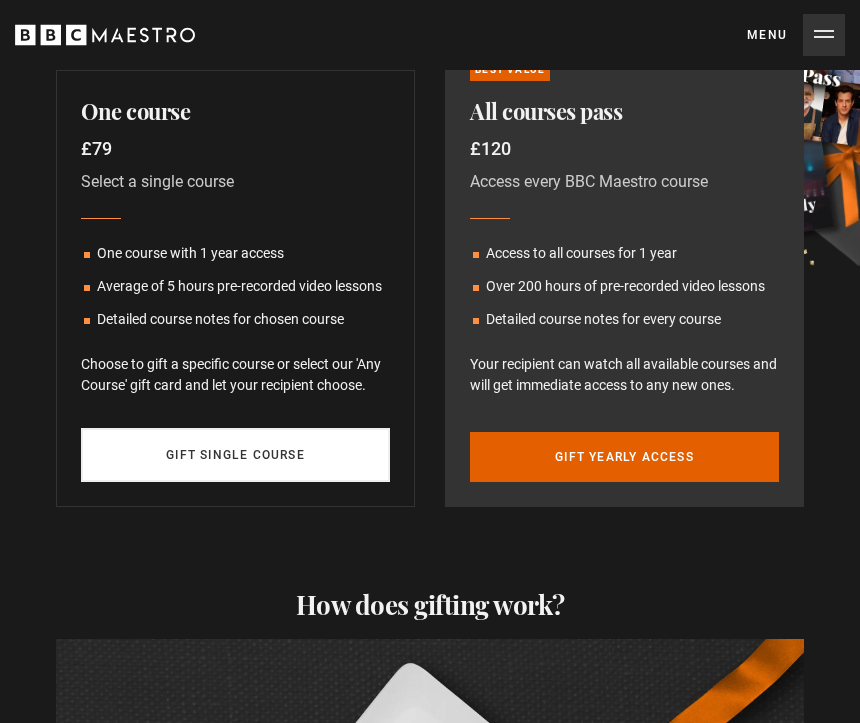 click on "Gift single course" at bounding box center [235, 455] 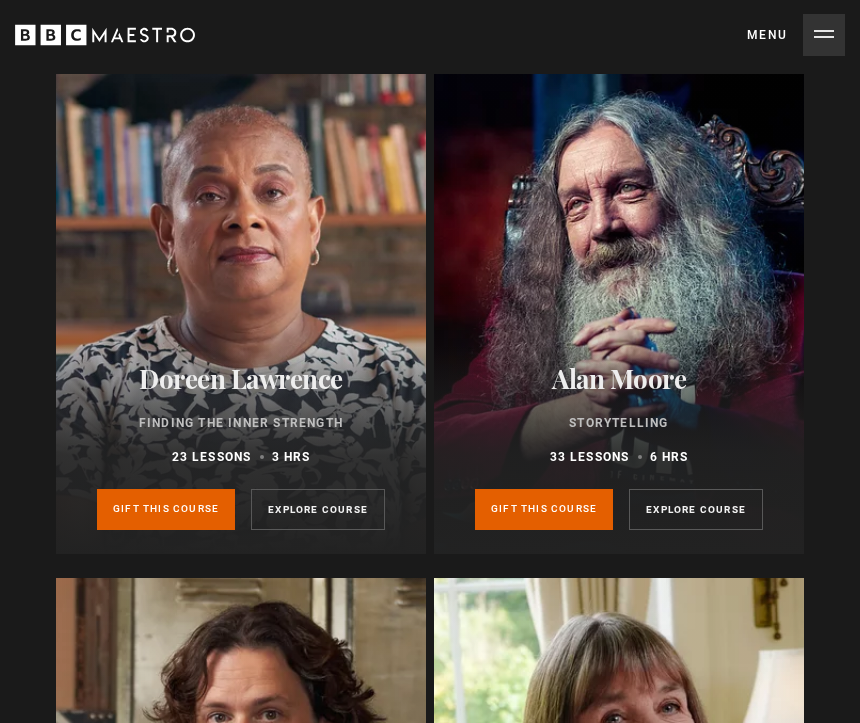 scroll, scrollTop: 9864, scrollLeft: 0, axis: vertical 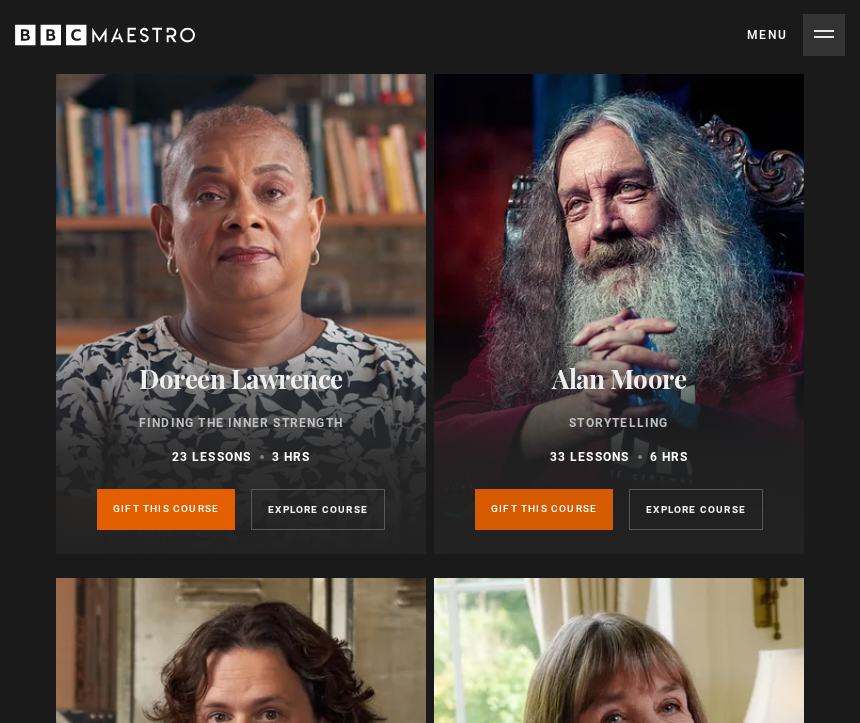 click on "Gift this course" at bounding box center [544, 509] 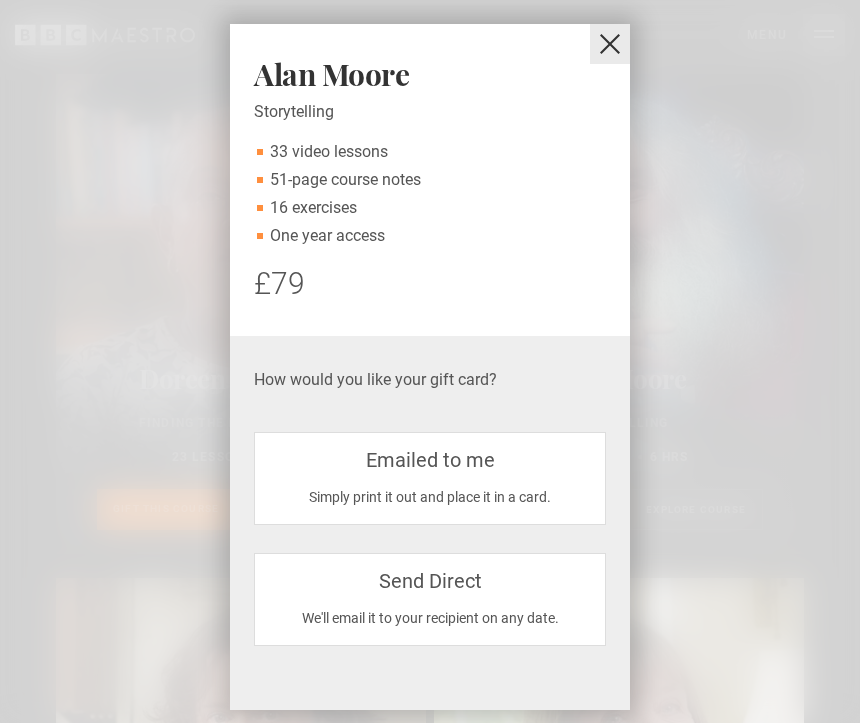 click at bounding box center (610, 44) 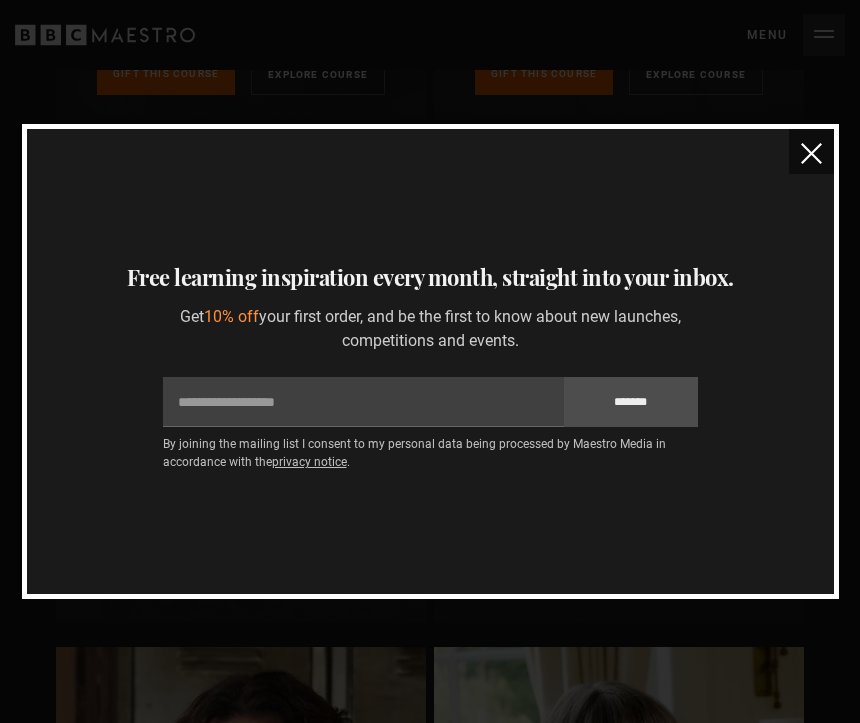 scroll, scrollTop: 9760, scrollLeft: 0, axis: vertical 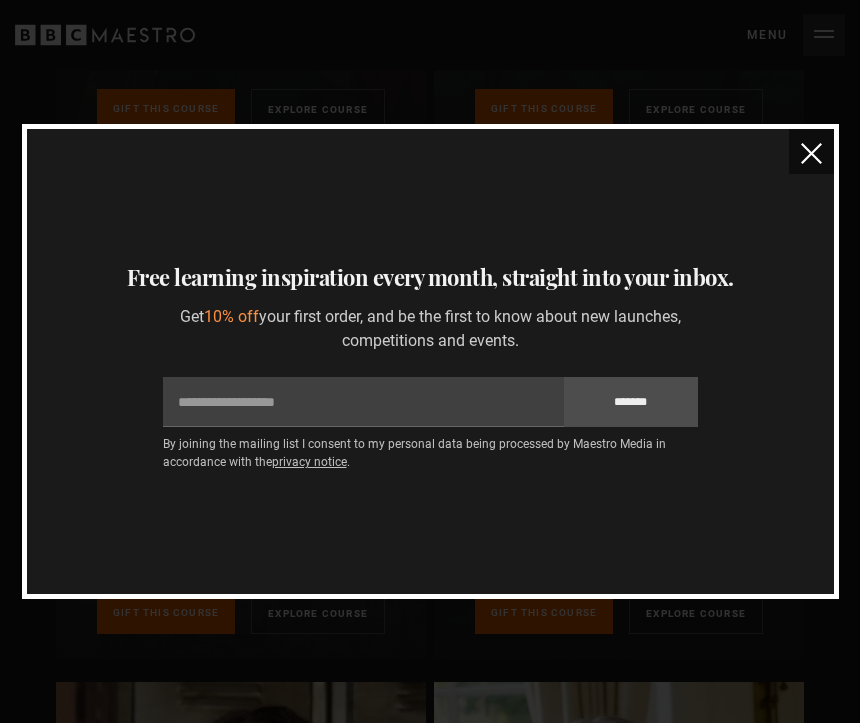 click at bounding box center [811, 153] 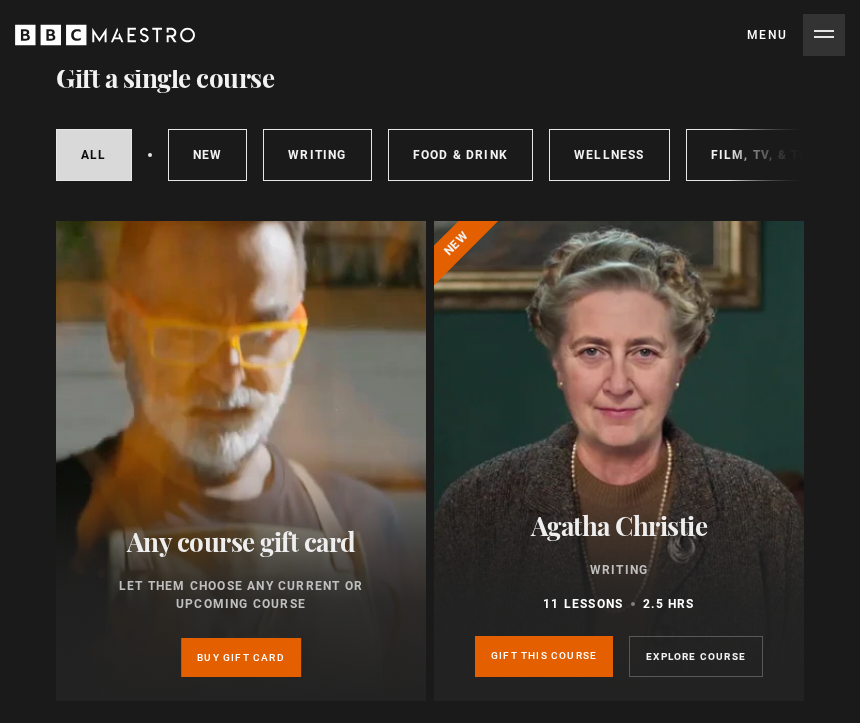 scroll, scrollTop: 2158, scrollLeft: 0, axis: vertical 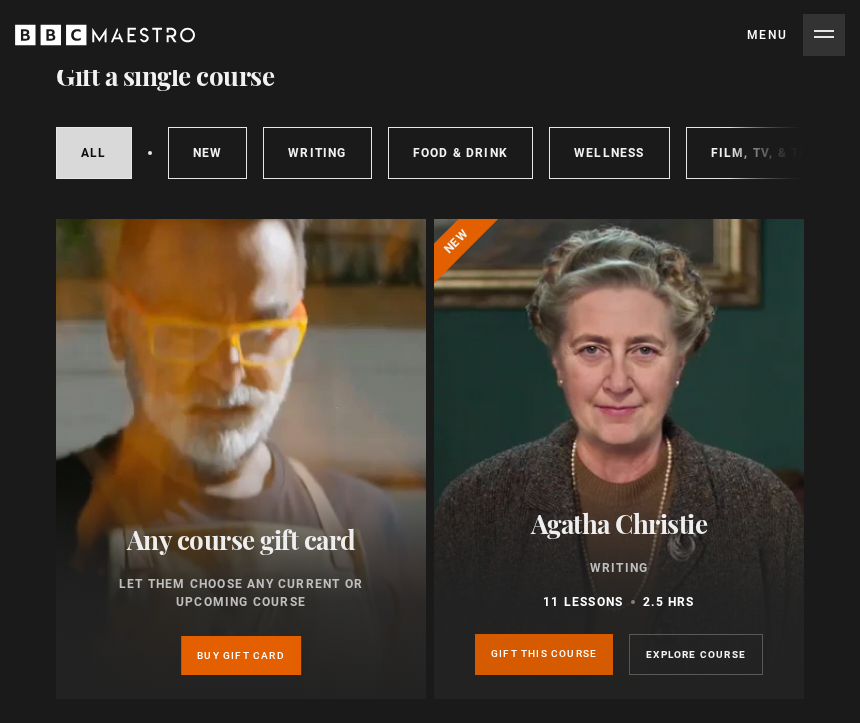 click on "Gift this course" at bounding box center [544, 655] 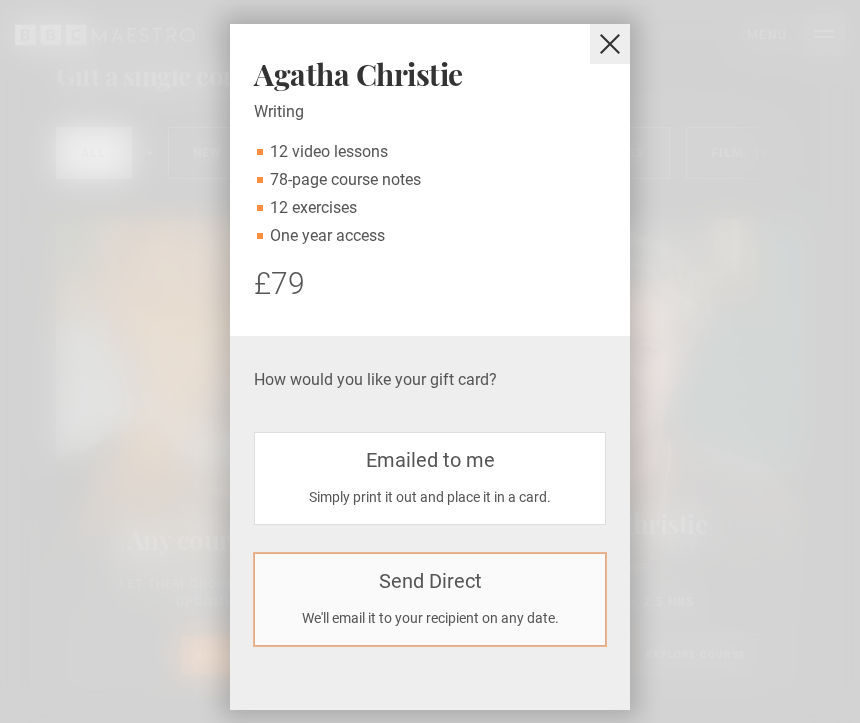 click on "Send Direct We'll email it to your recipient on any date." at bounding box center (430, 599) 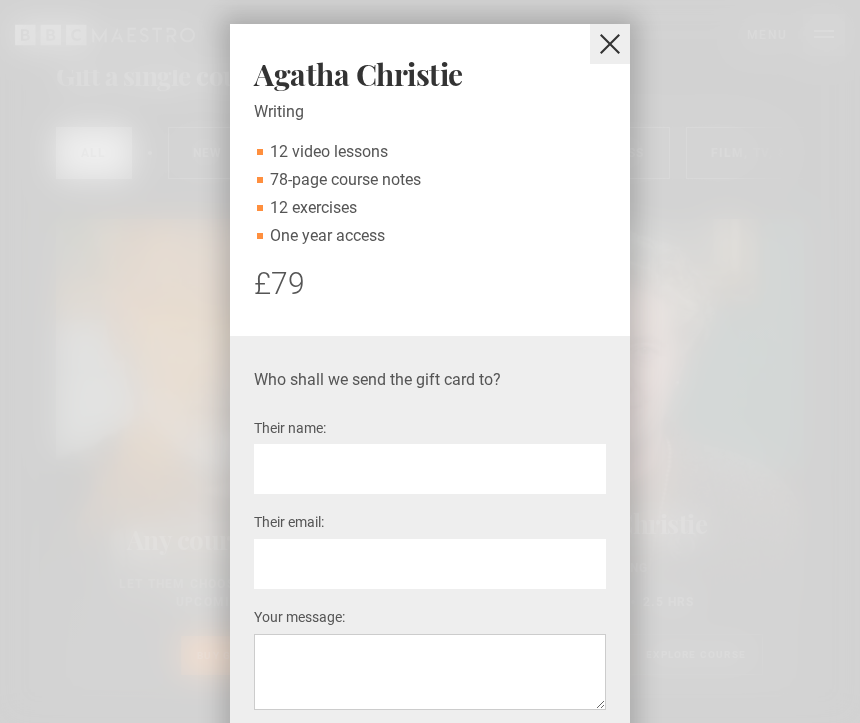 scroll, scrollTop: 2158, scrollLeft: 0, axis: vertical 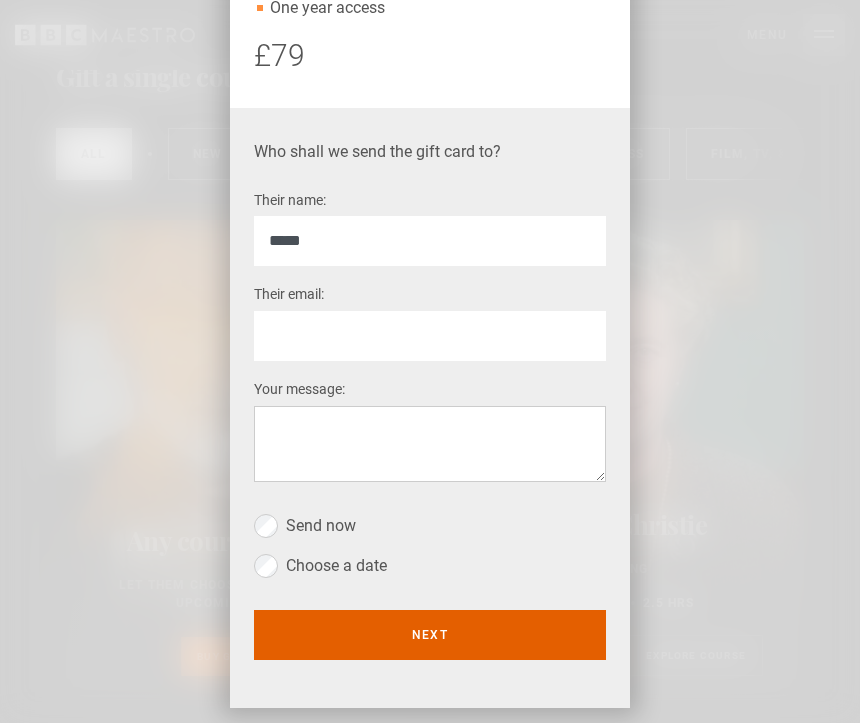 type on "*****" 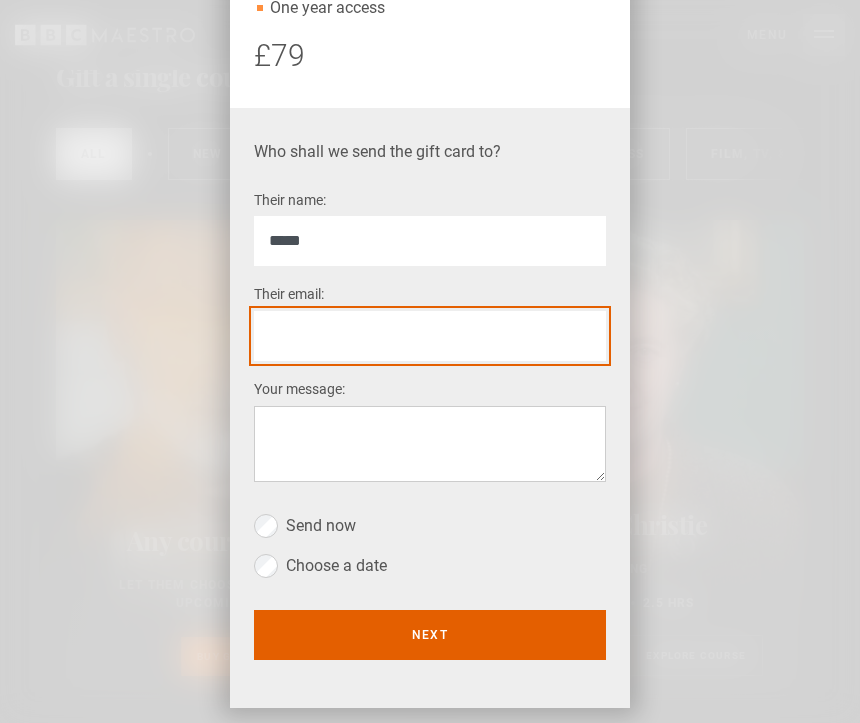 click on "Their email:  *" at bounding box center (430, 336) 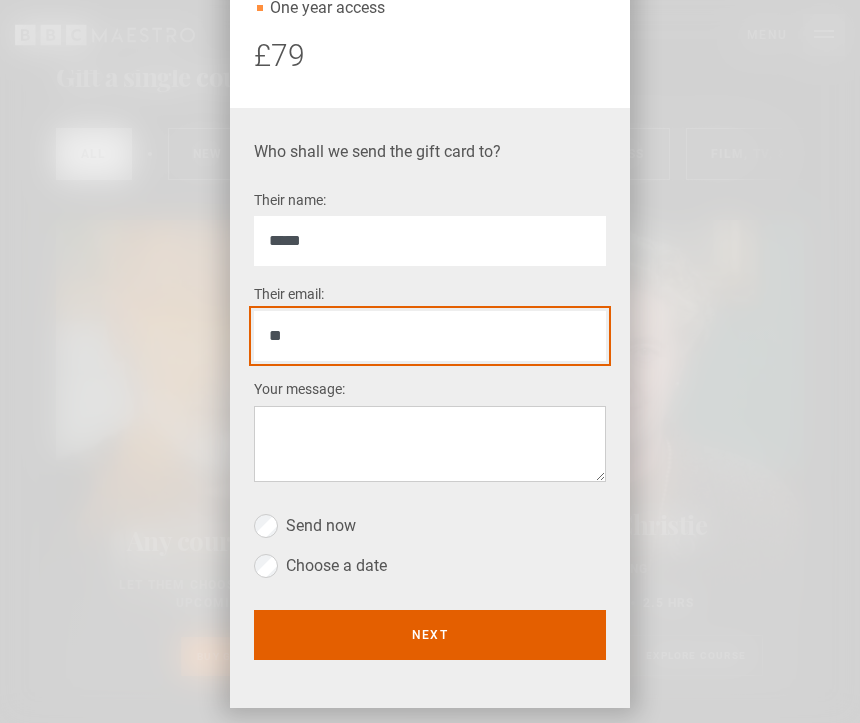 type on "*" 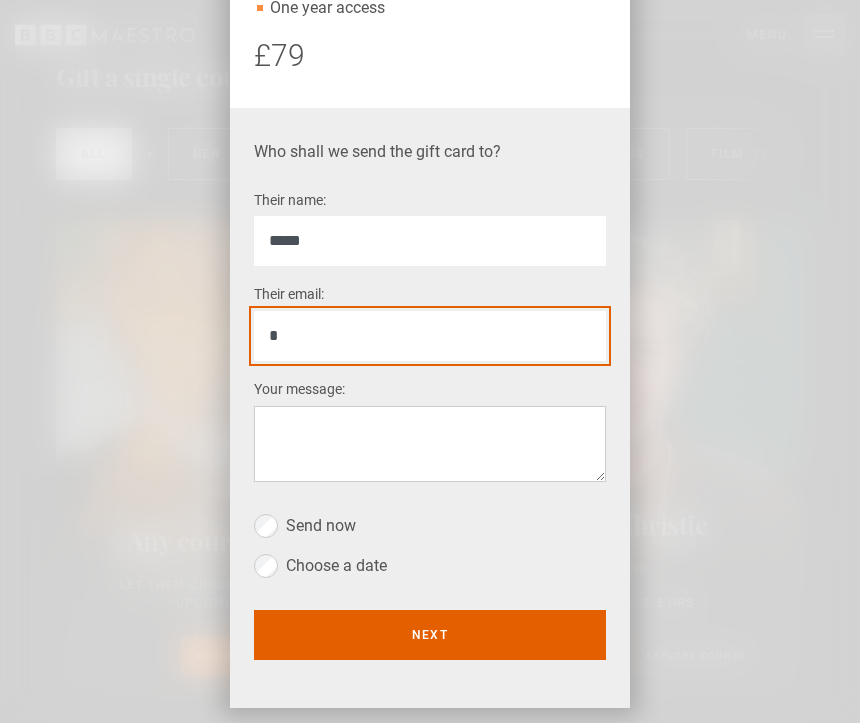type 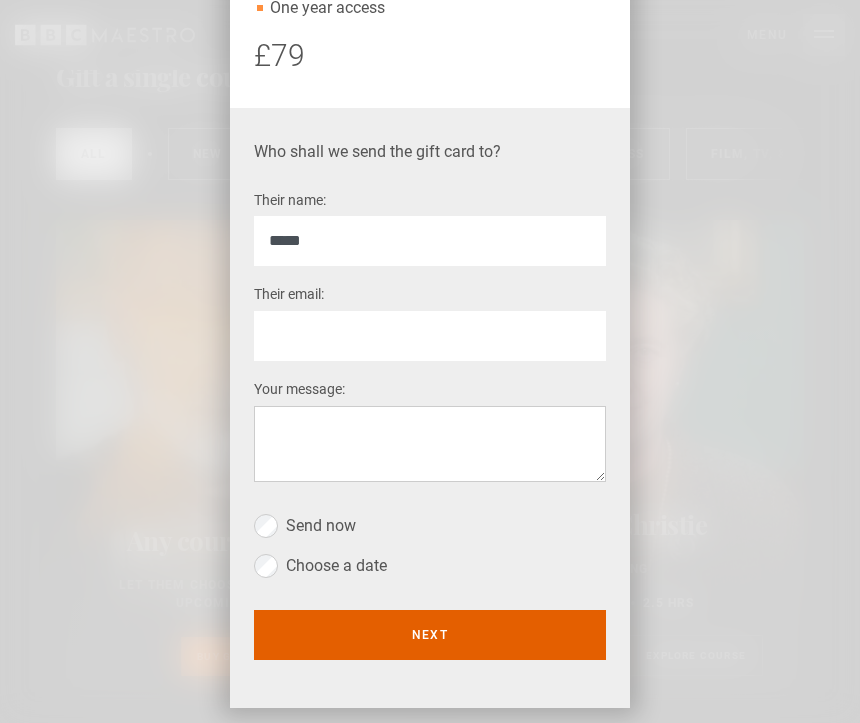 click on "Gift
[PERSON]
Writing
12 video lessons
78-page course notes
12
exercises
One year access
£79
Who shall we send the gift card to?
Their name:  * *****
Their email:  *
Your message:  *
Send now Choose a date
Next" at bounding box center [430, 361] 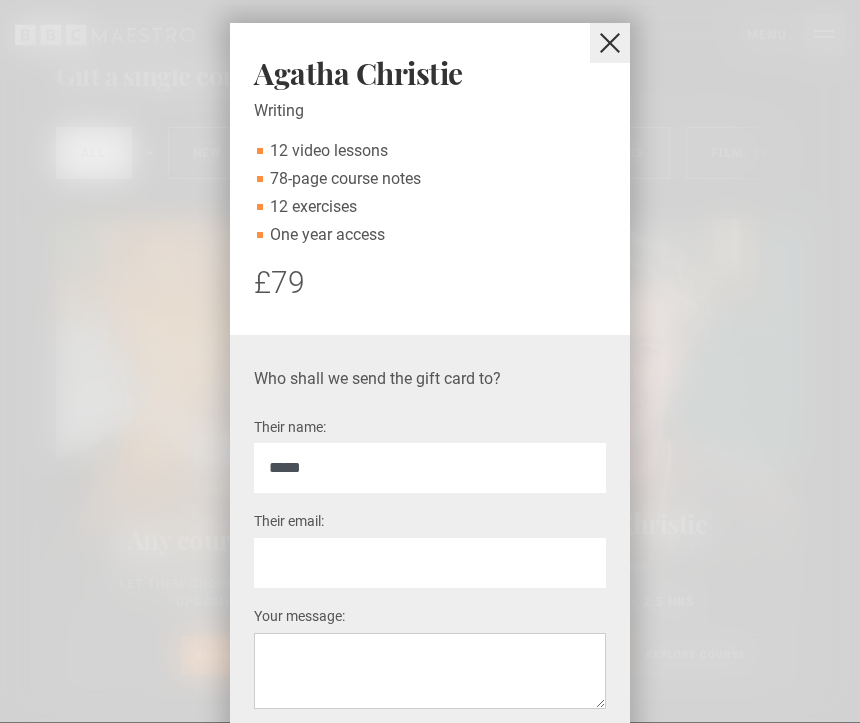 scroll, scrollTop: 0, scrollLeft: 0, axis: both 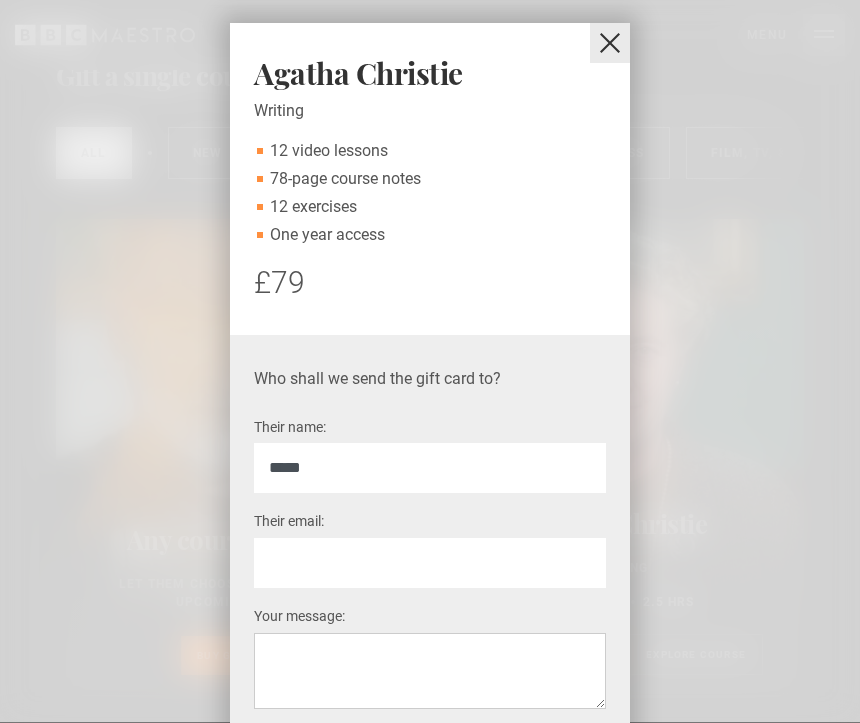 click at bounding box center [610, 44] 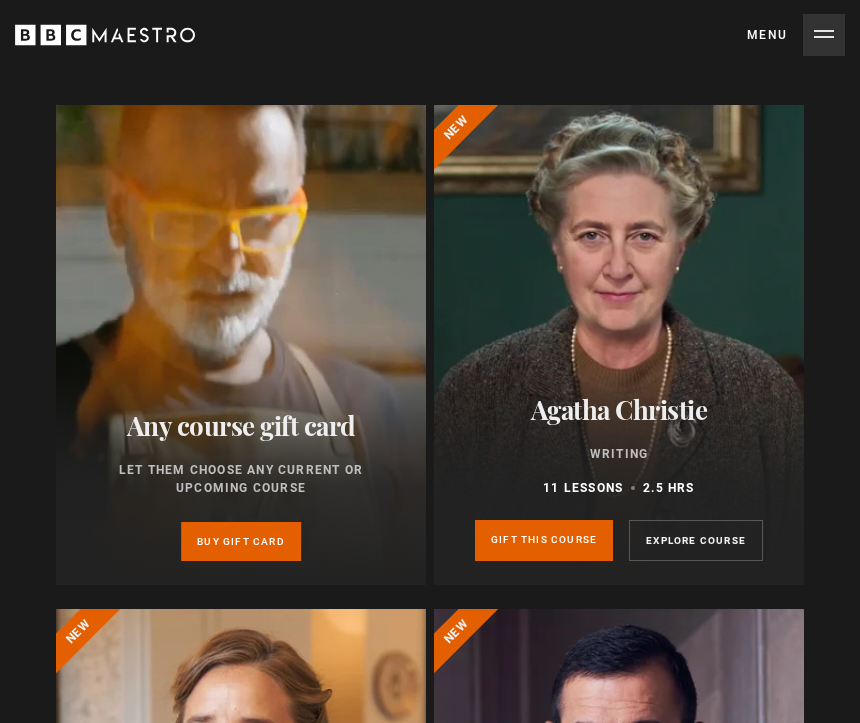 scroll, scrollTop: 2273, scrollLeft: 0, axis: vertical 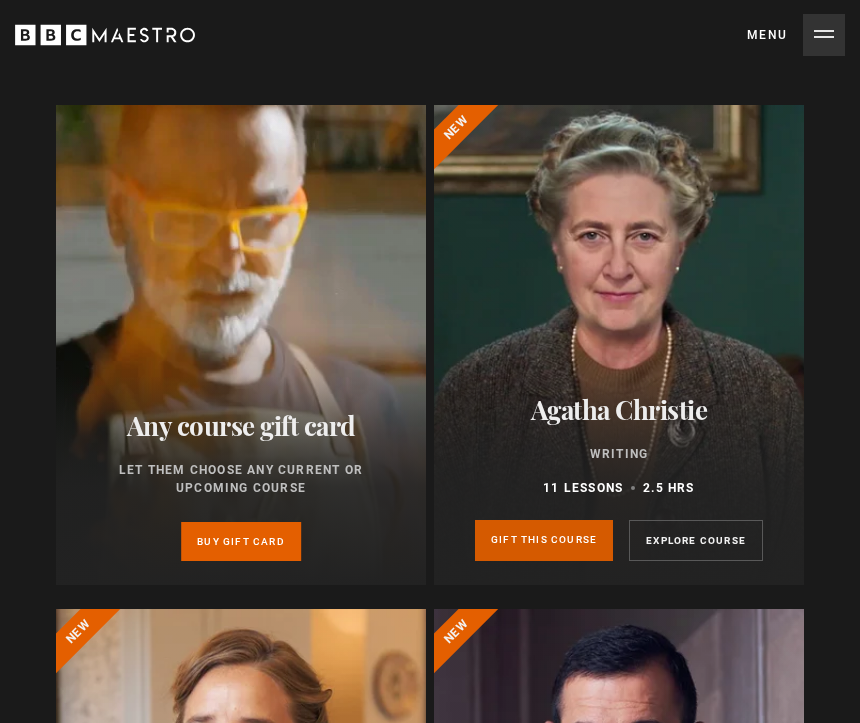 click on "Gift this course" at bounding box center (544, 540) 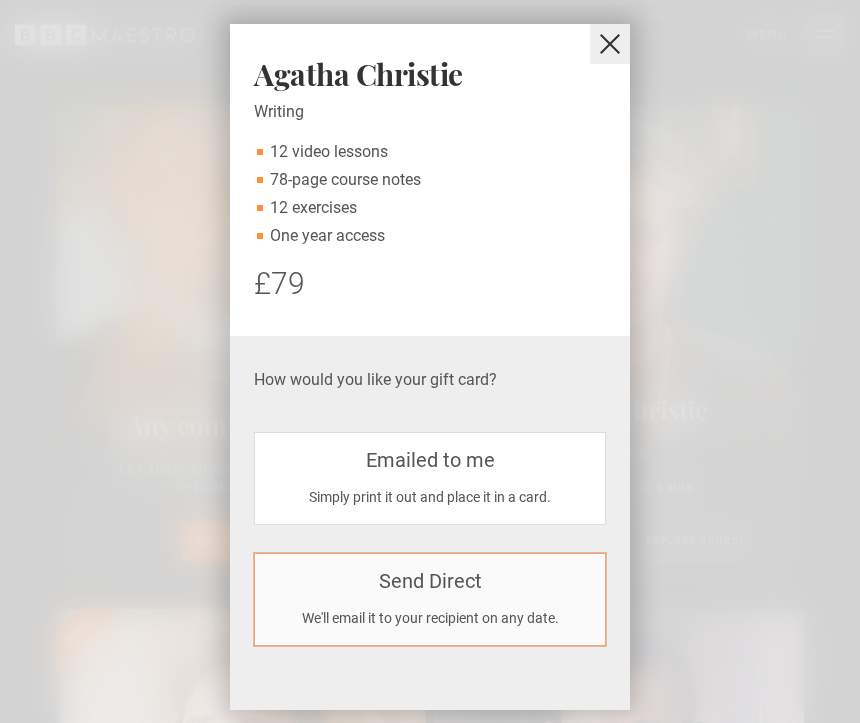 click on "Send Direct" at bounding box center (430, 581) 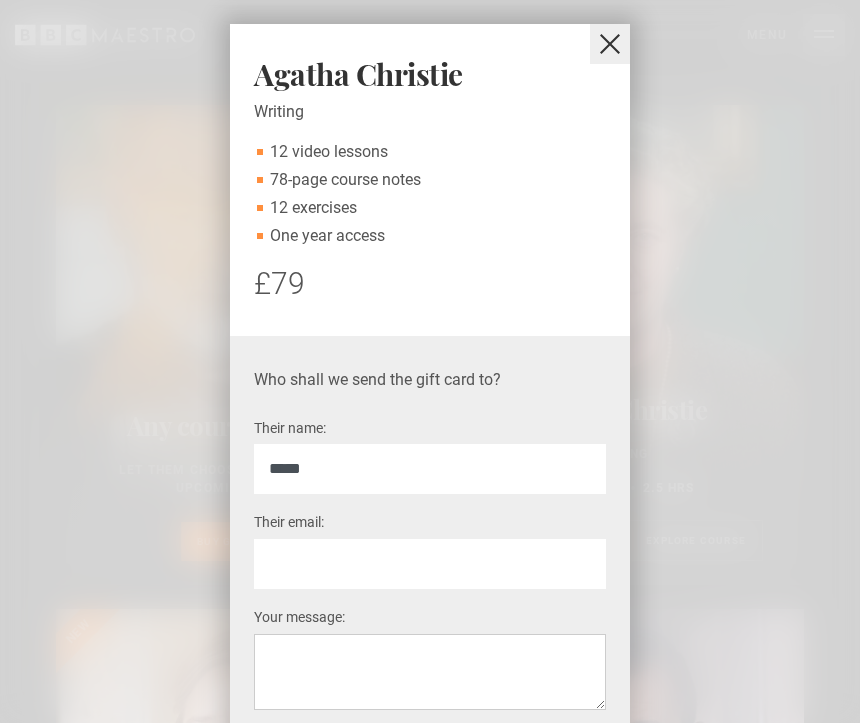 type on "*****" 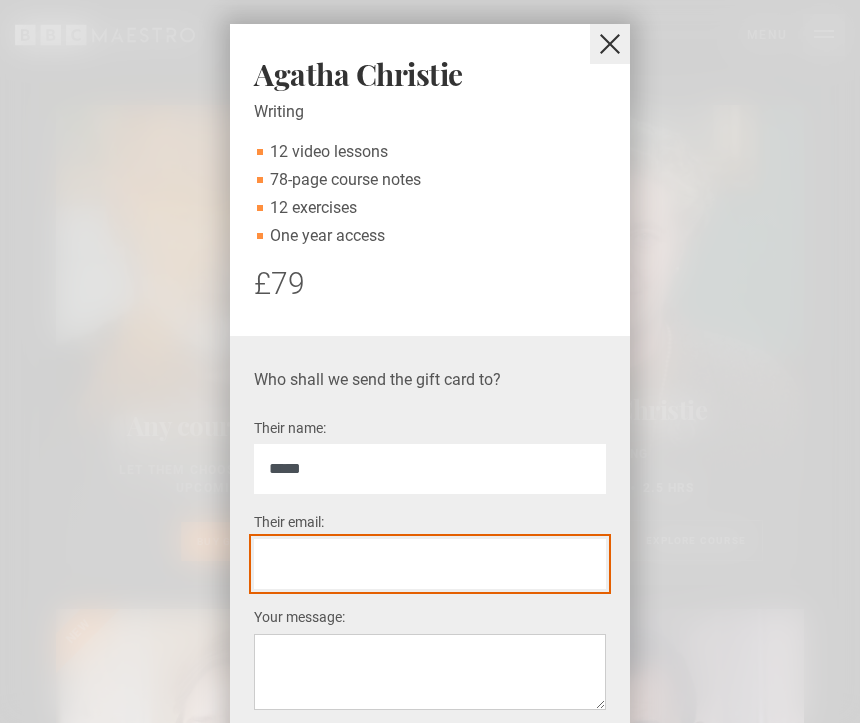 click on "Their email:  *" at bounding box center (430, 564) 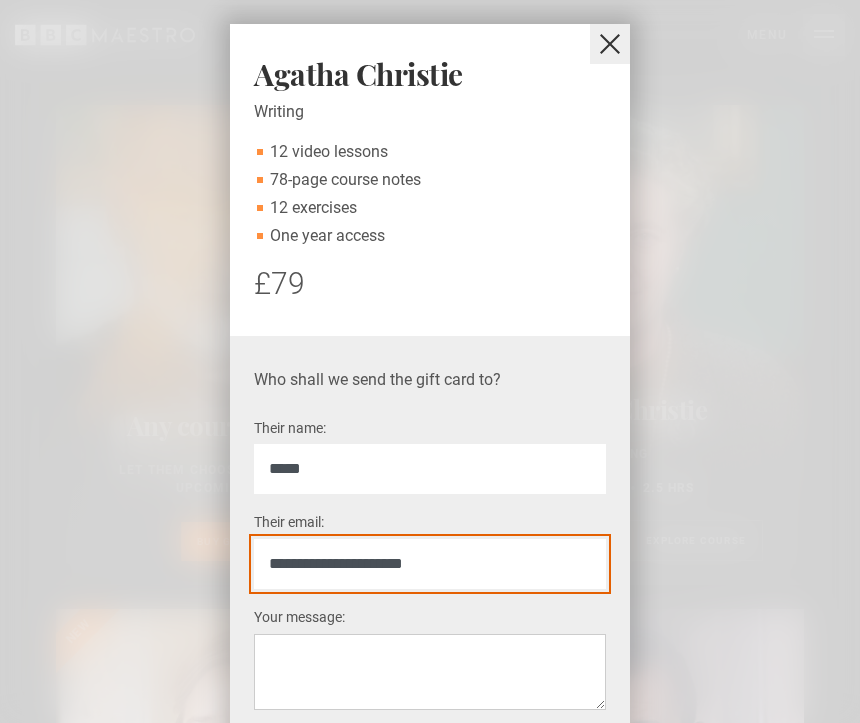 type on "**********" 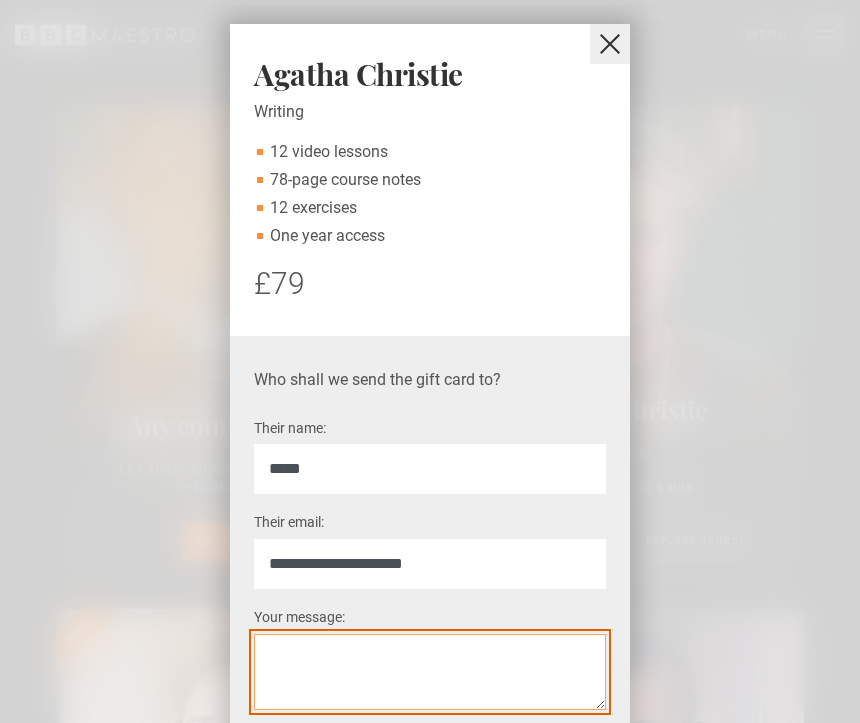 click on "Your message:  *" at bounding box center (430, 672) 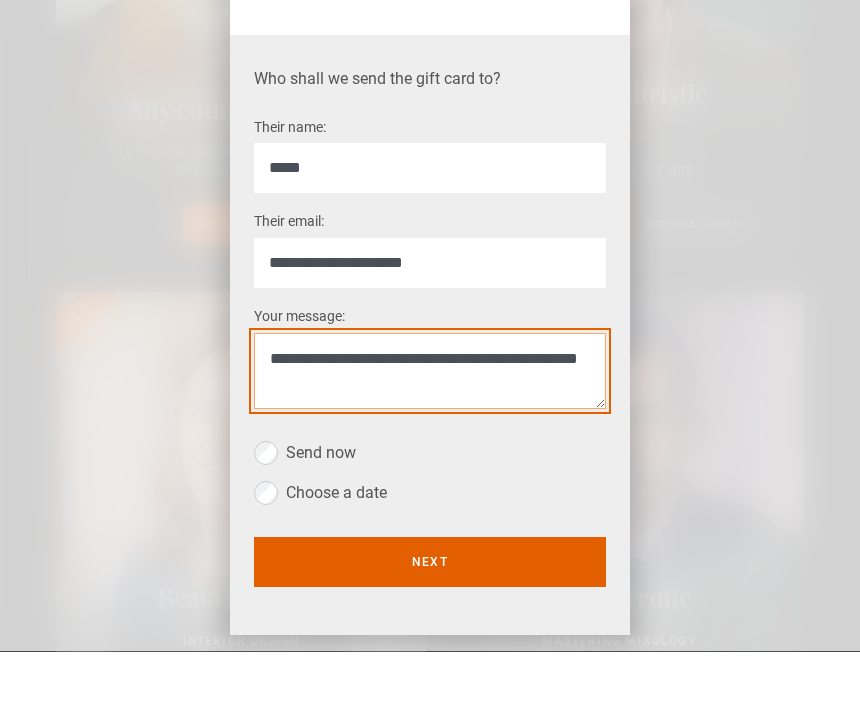 scroll, scrollTop: 228, scrollLeft: 0, axis: vertical 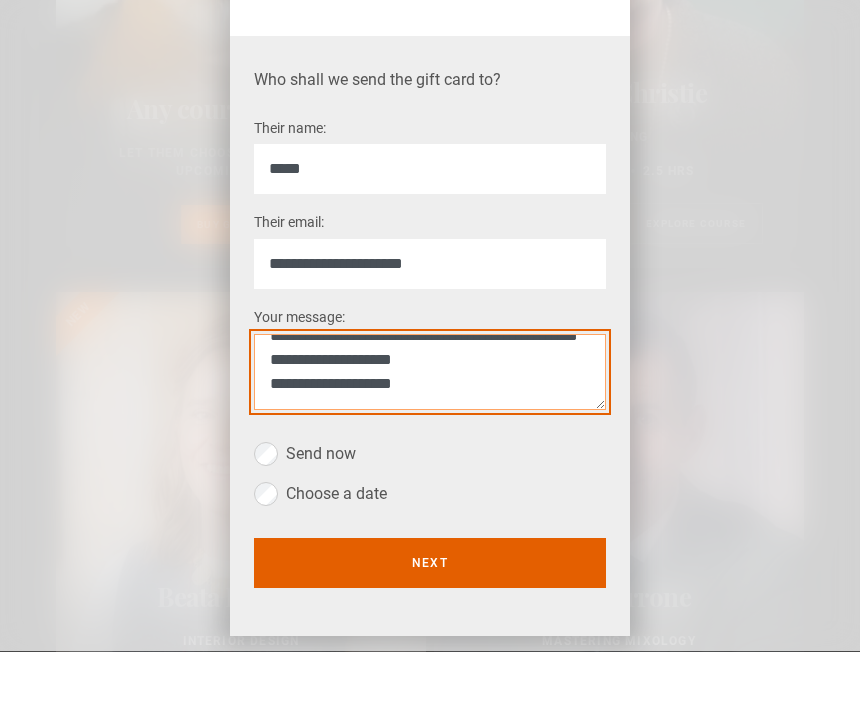 type on "**********" 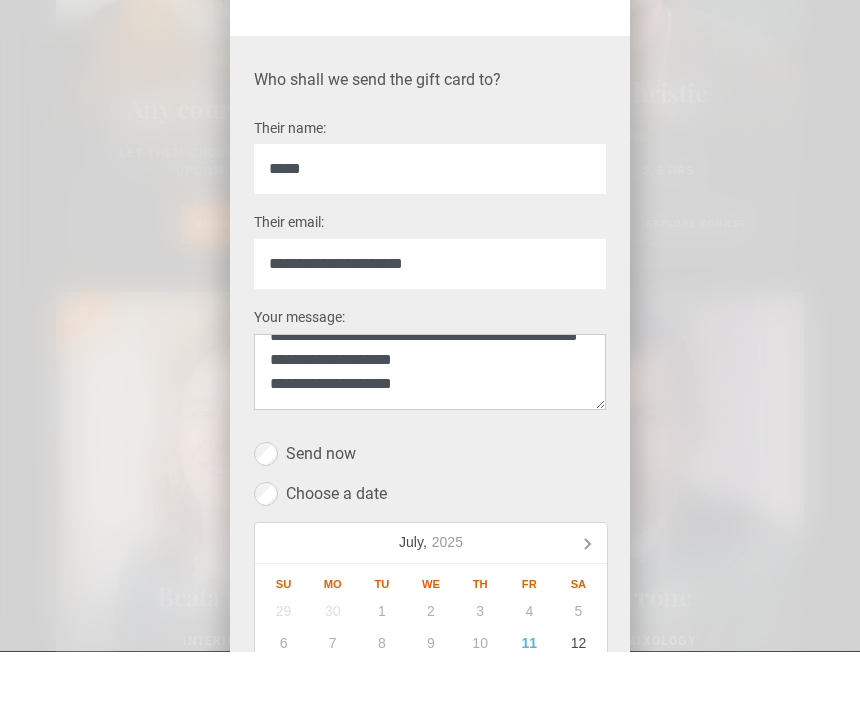 scroll, scrollTop: 2590, scrollLeft: 0, axis: vertical 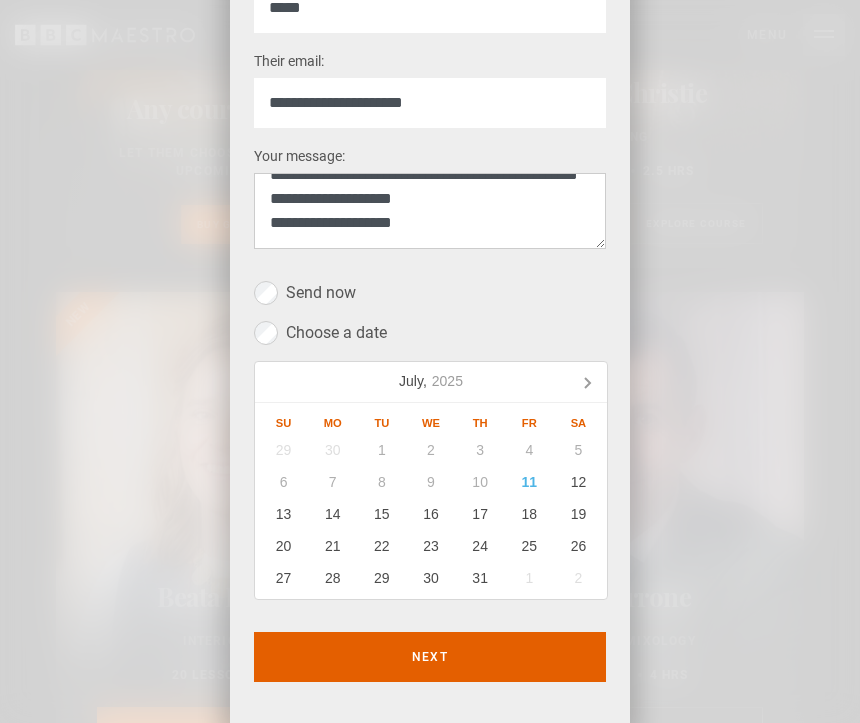click on "12" at bounding box center (578, 483) 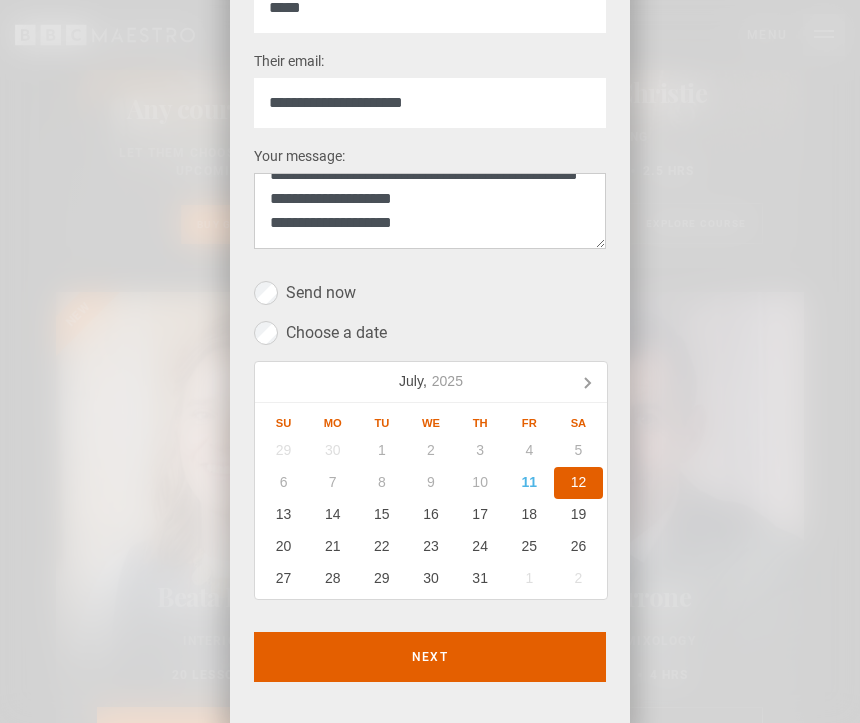 scroll, scrollTop: 28, scrollLeft: 0, axis: vertical 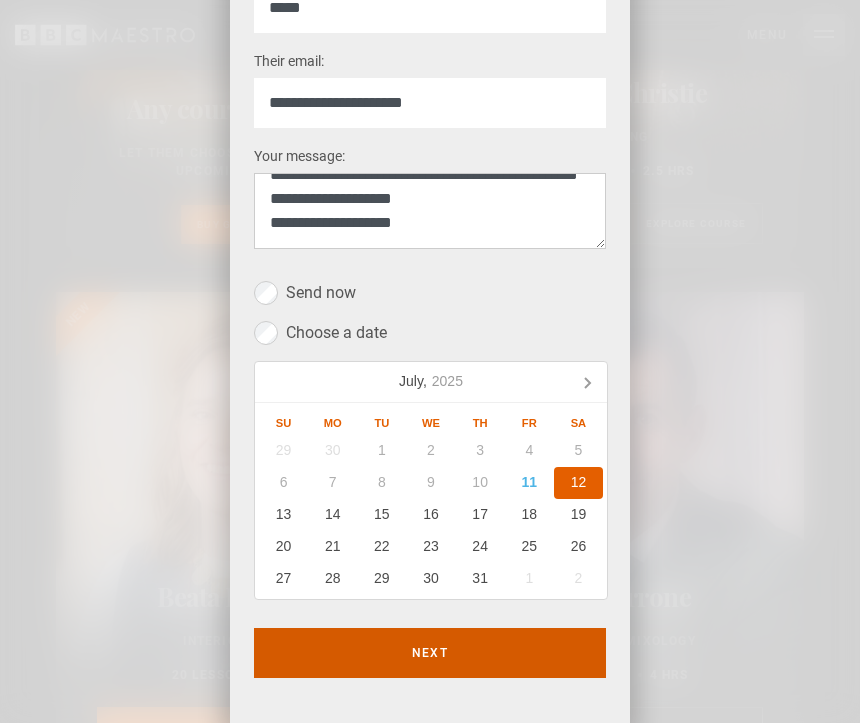 click on "Next" at bounding box center [430, 653] 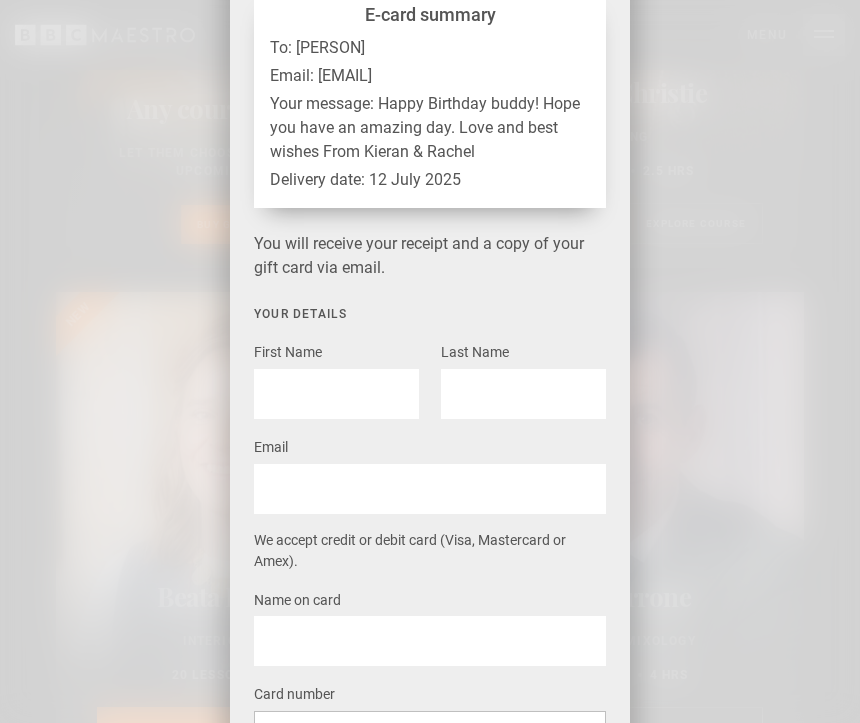 scroll, scrollTop: 3019, scrollLeft: 0, axis: vertical 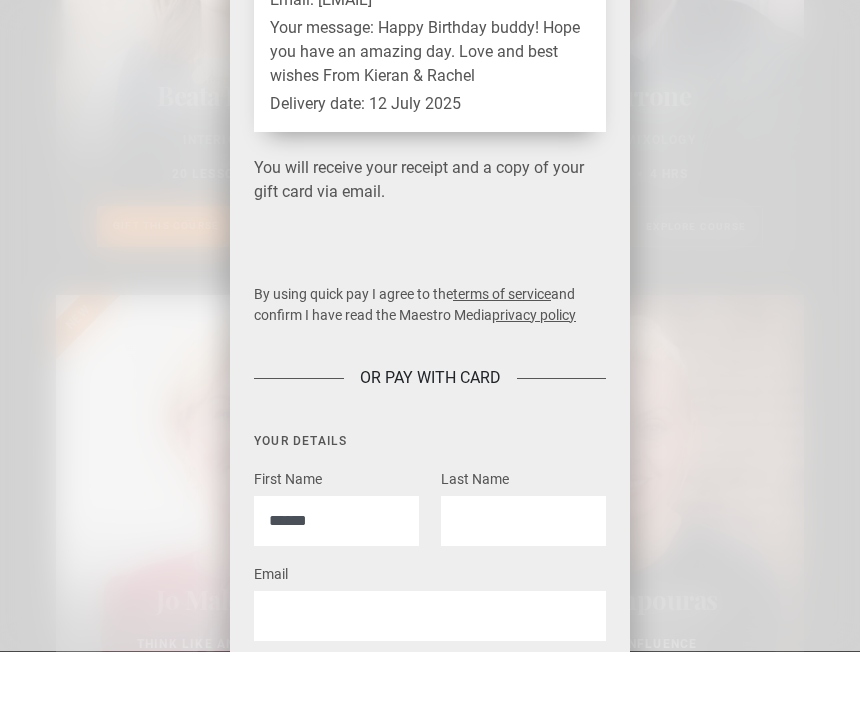 type on "******" 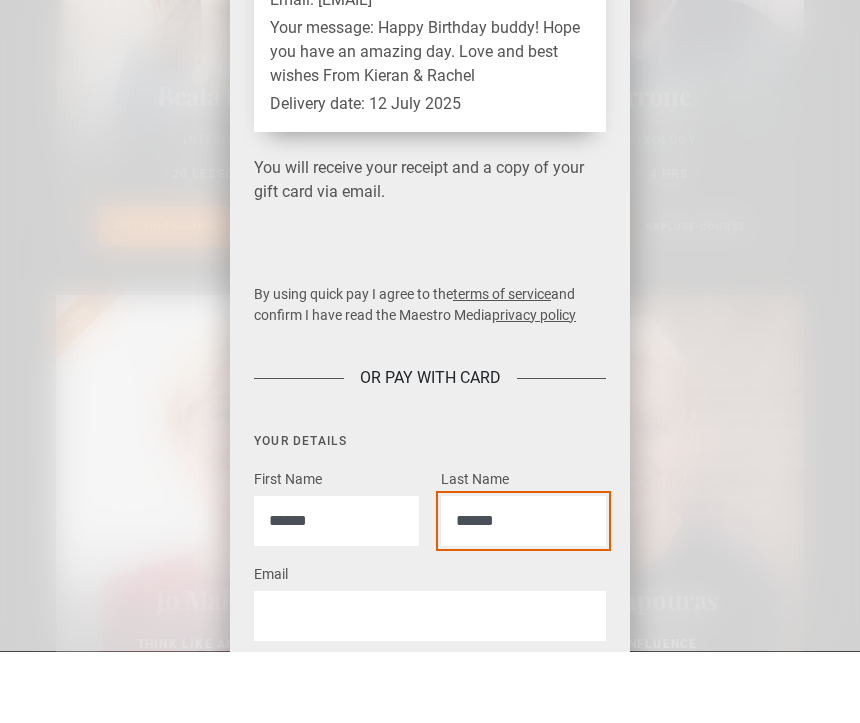 type on "******" 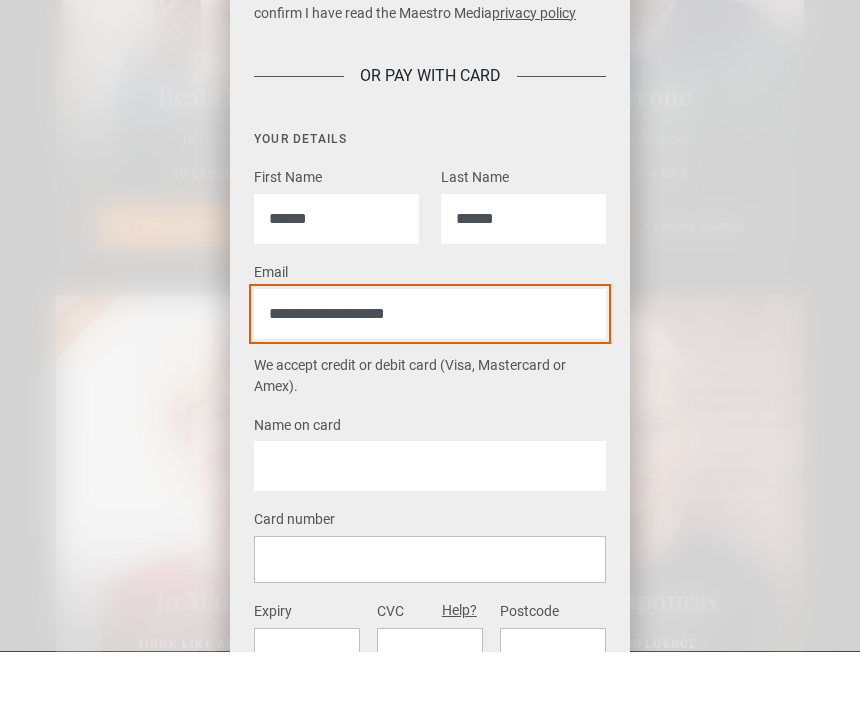 scroll, scrollTop: 778, scrollLeft: 0, axis: vertical 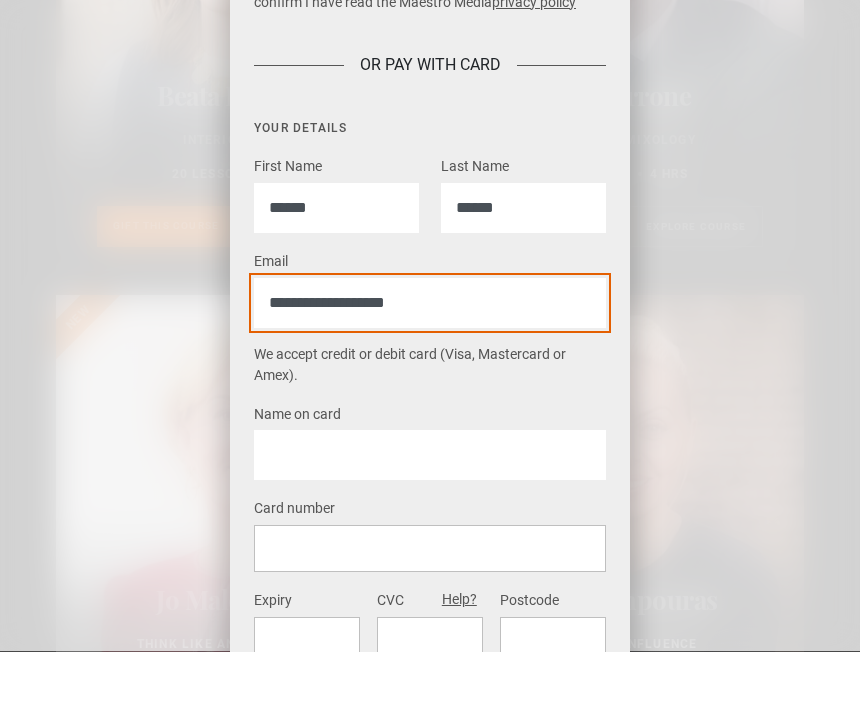 type on "**********" 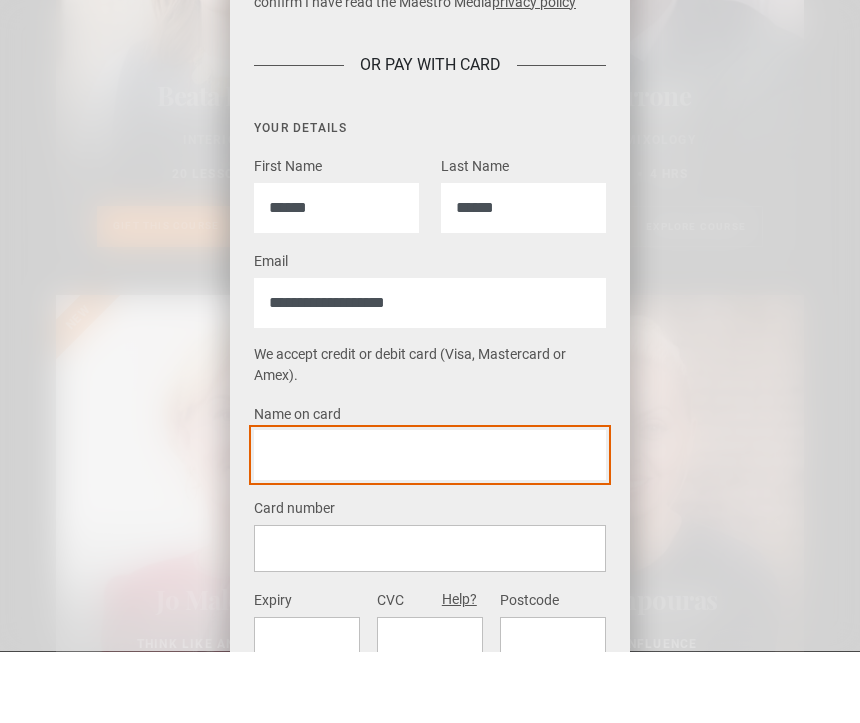 click on "Name on card" at bounding box center (430, 527) 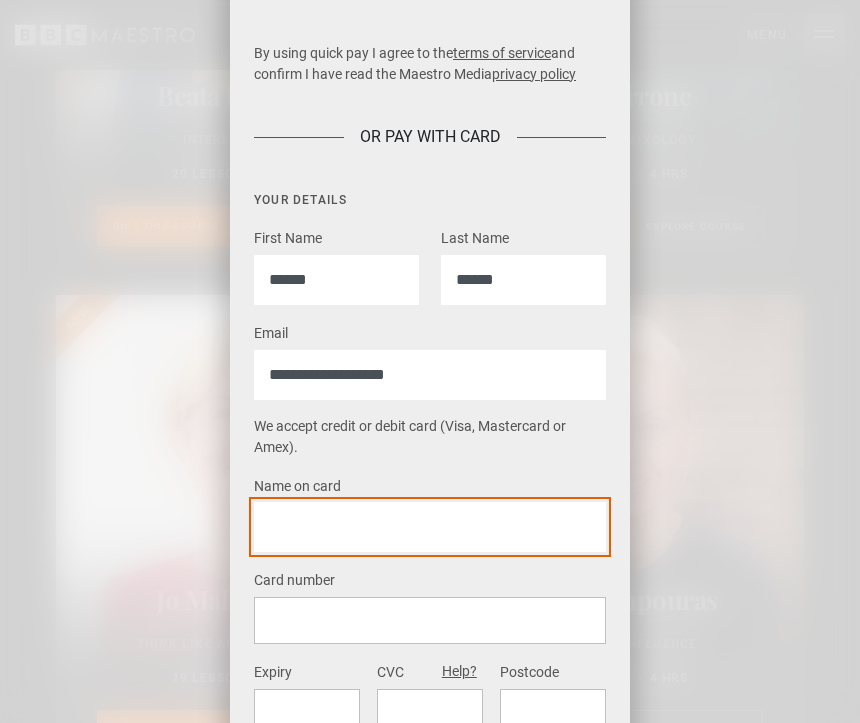 scroll, scrollTop: 3090, scrollLeft: 0, axis: vertical 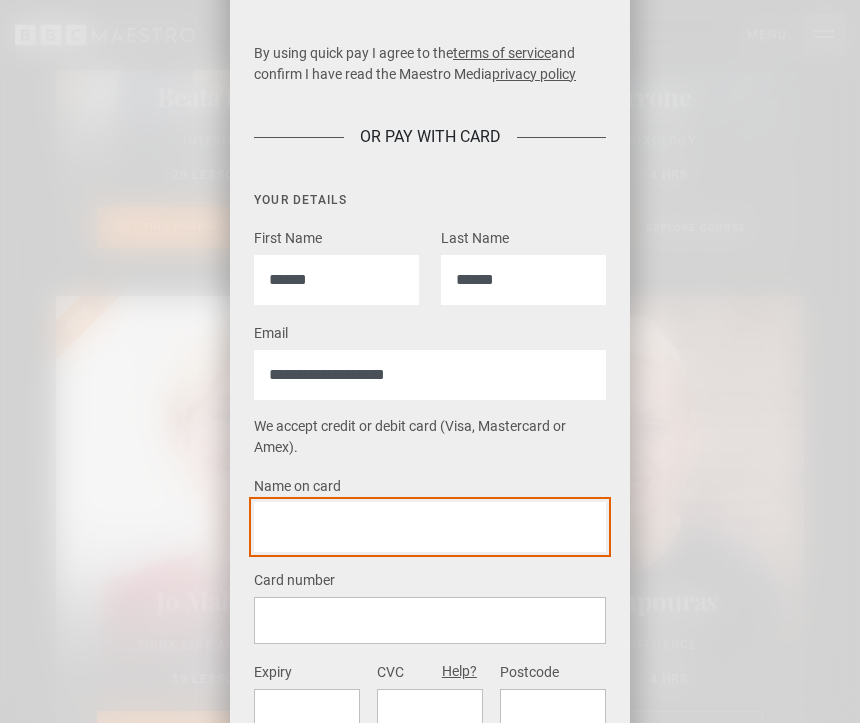 type on "**********" 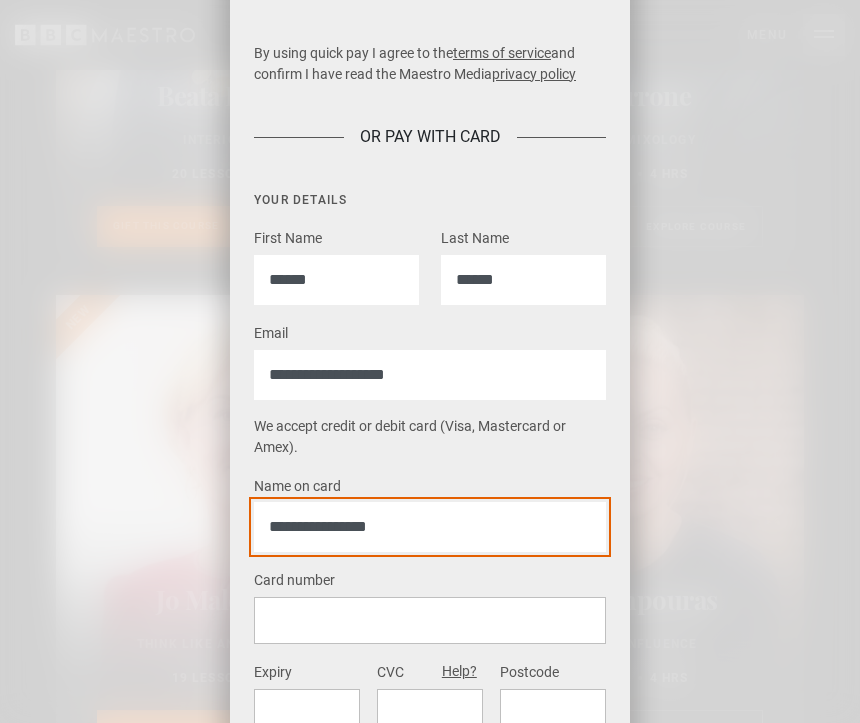 scroll, scrollTop: 3090, scrollLeft: 0, axis: vertical 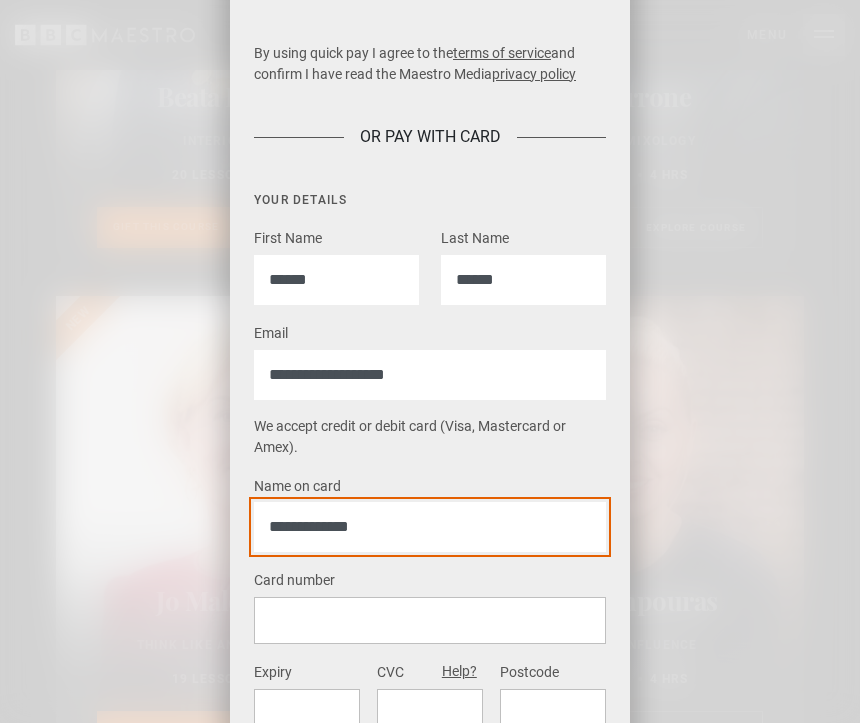 type on "**********" 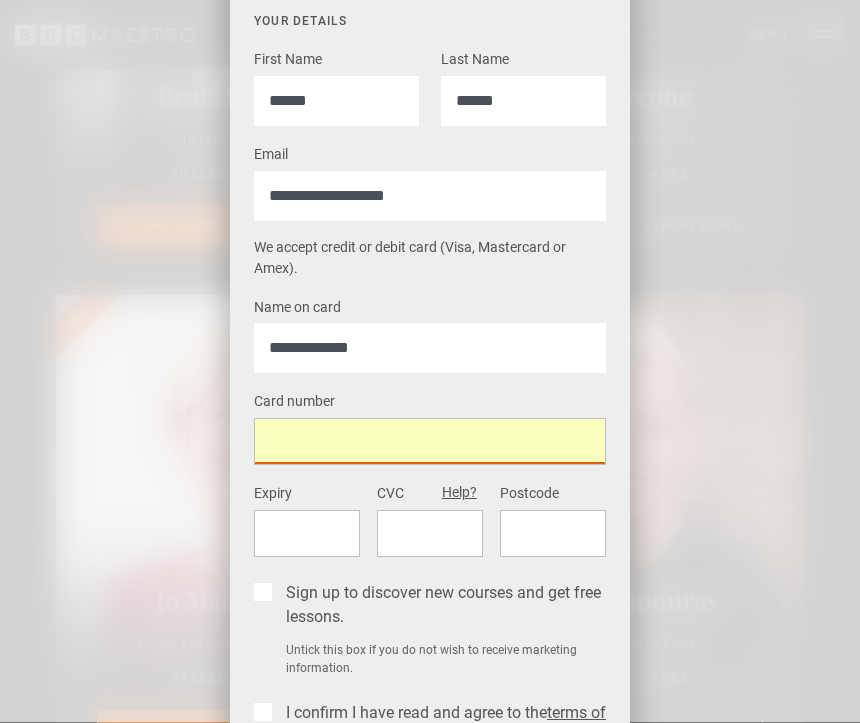scroll, scrollTop: 981, scrollLeft: 0, axis: vertical 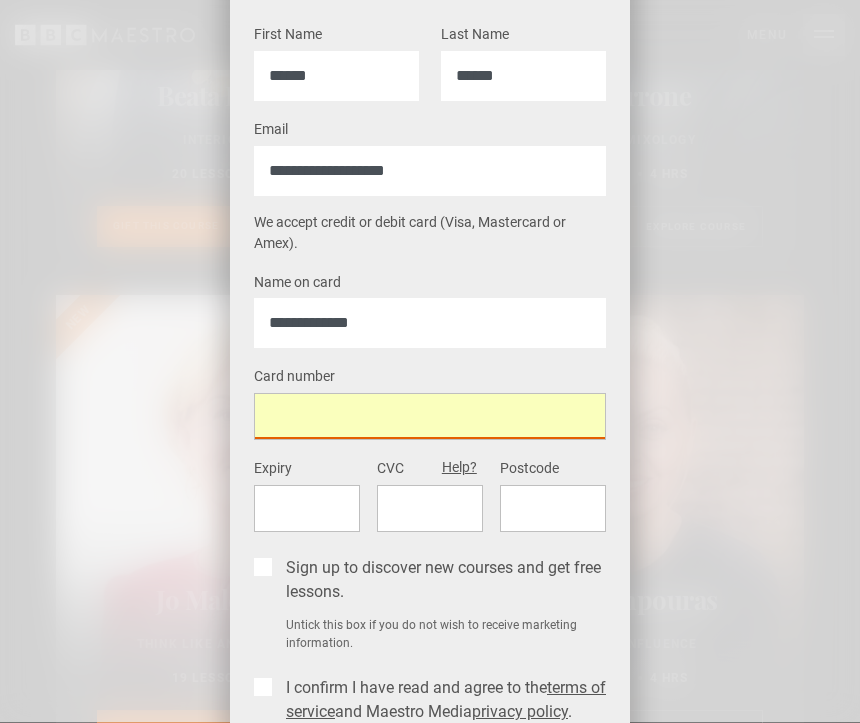 click at bounding box center (307, 509) 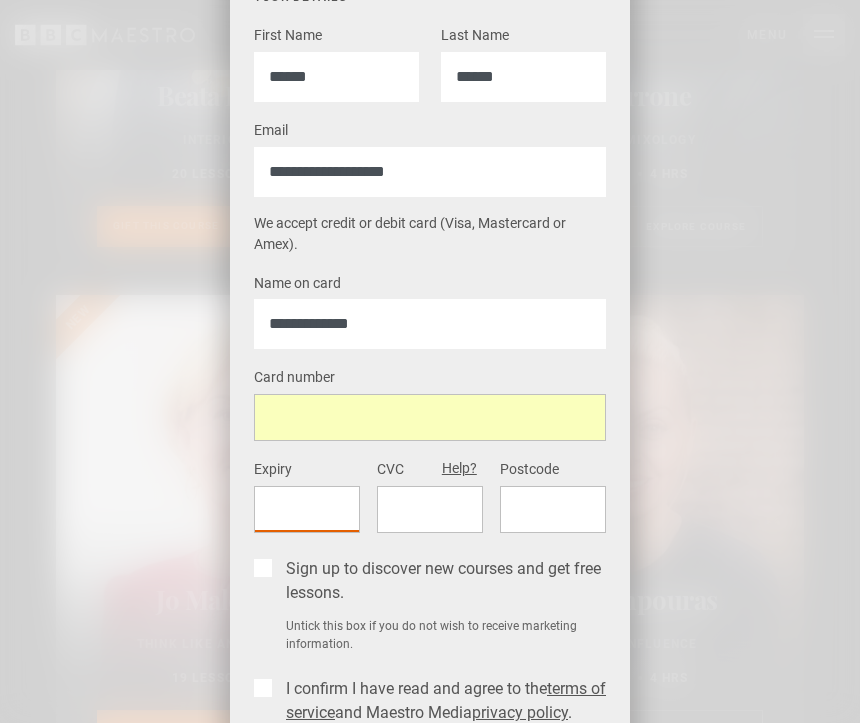 scroll, scrollTop: 3090, scrollLeft: 0, axis: vertical 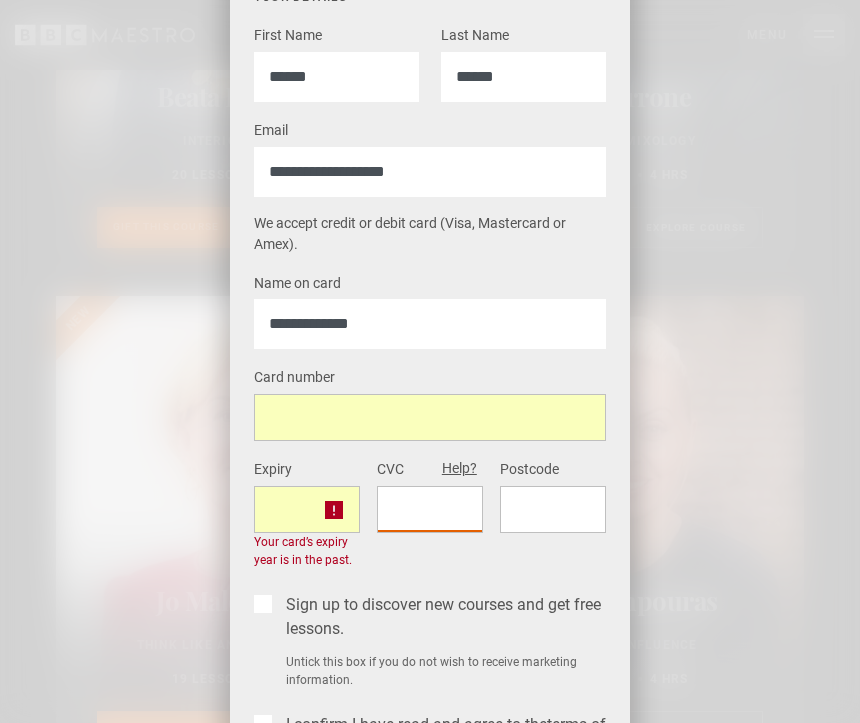 click at bounding box center (307, 509) 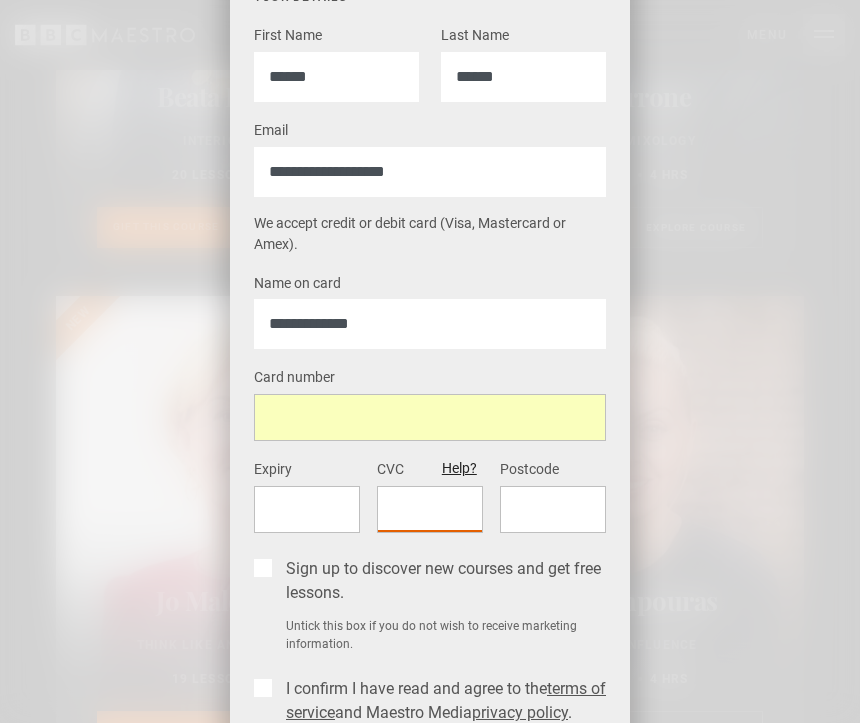 type 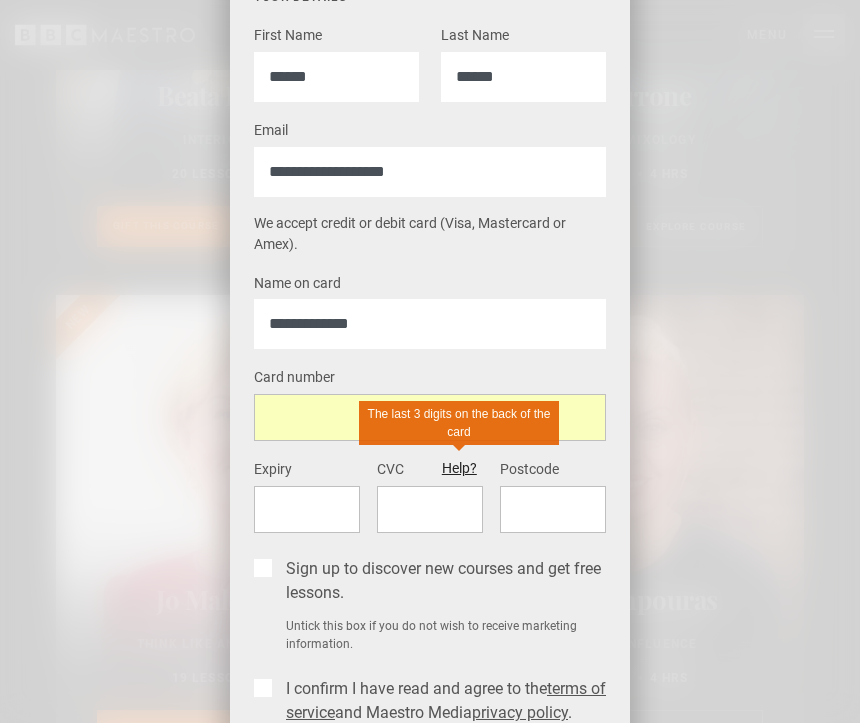 scroll, scrollTop: 3090, scrollLeft: 0, axis: vertical 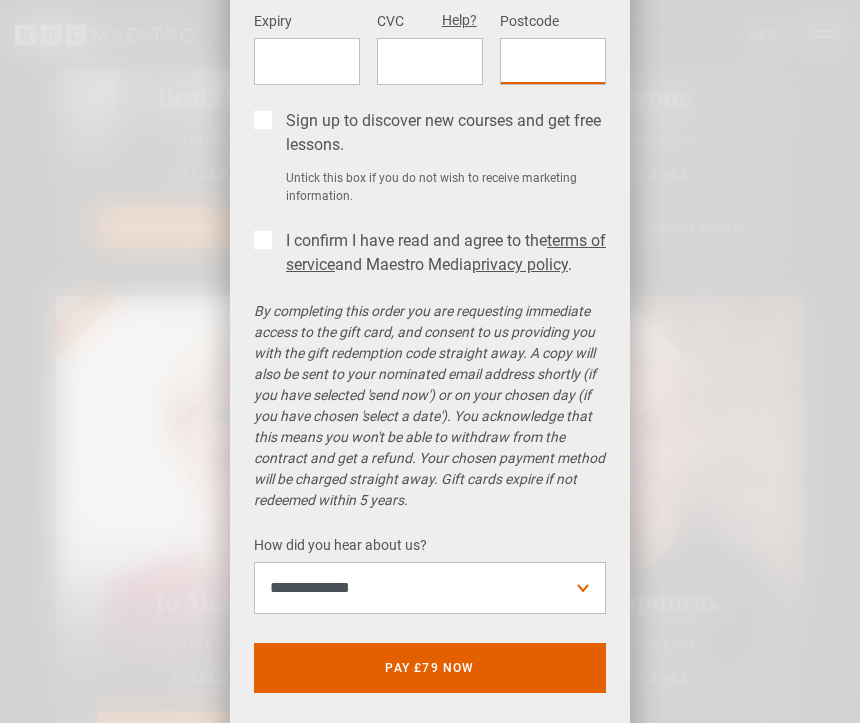 click on "I confirm I have read and agree to the  terms of service  and Maestro Media  privacy policy .  *" at bounding box center (442, 253) 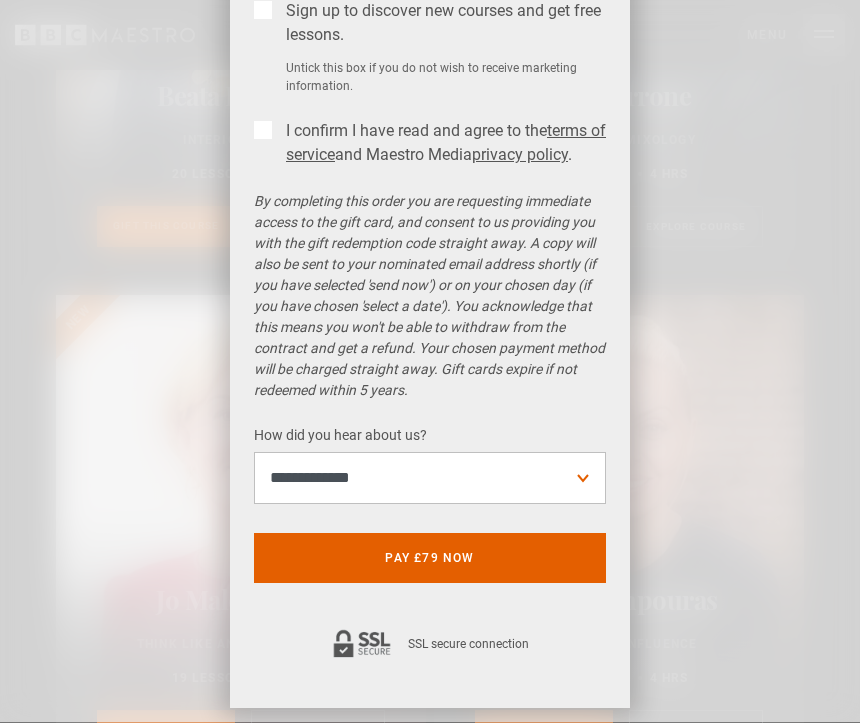 scroll, scrollTop: 1537, scrollLeft: 0, axis: vertical 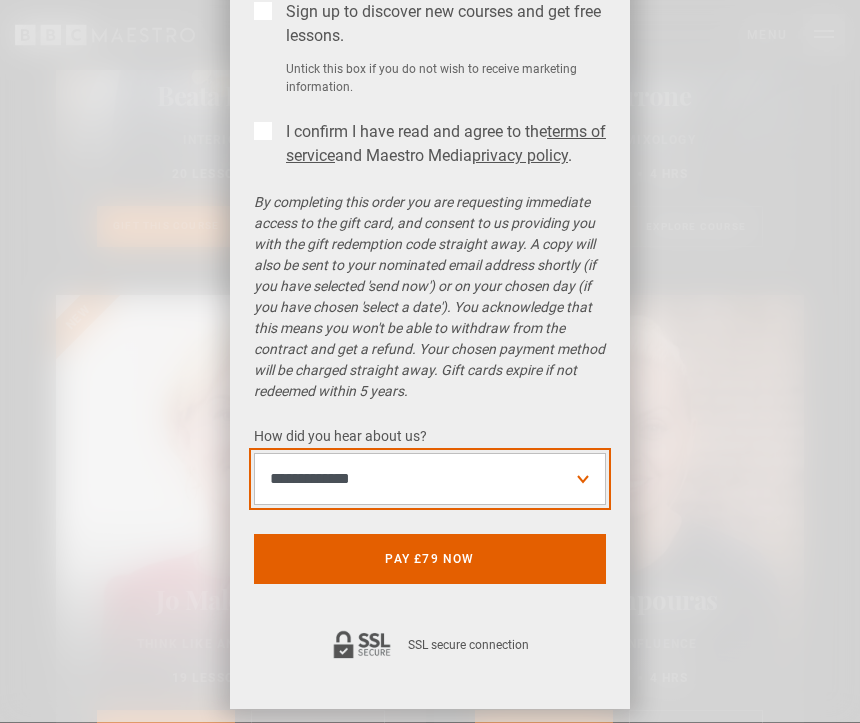 click on "**********" at bounding box center (430, 480) 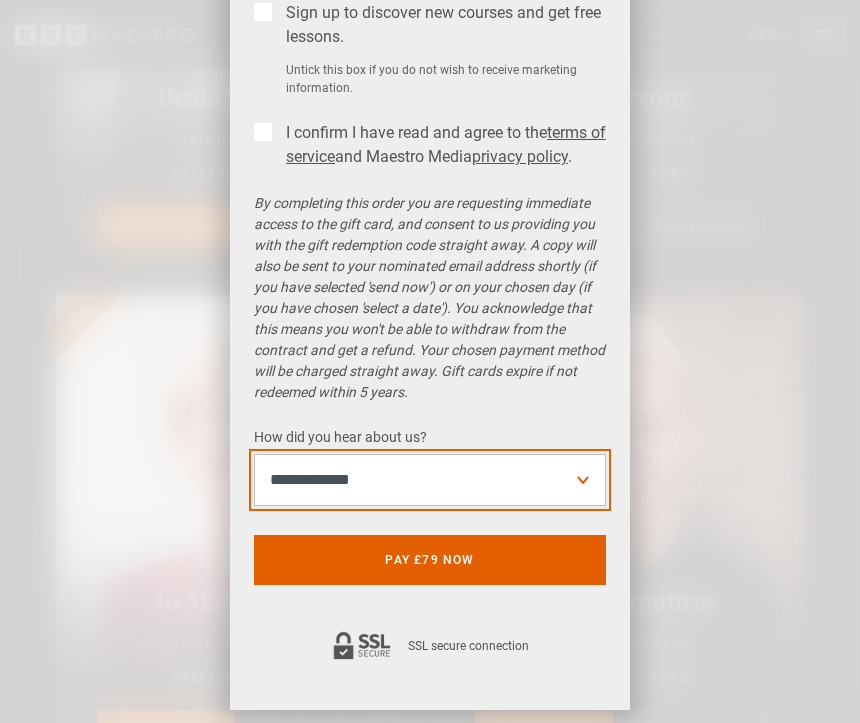select on "*****" 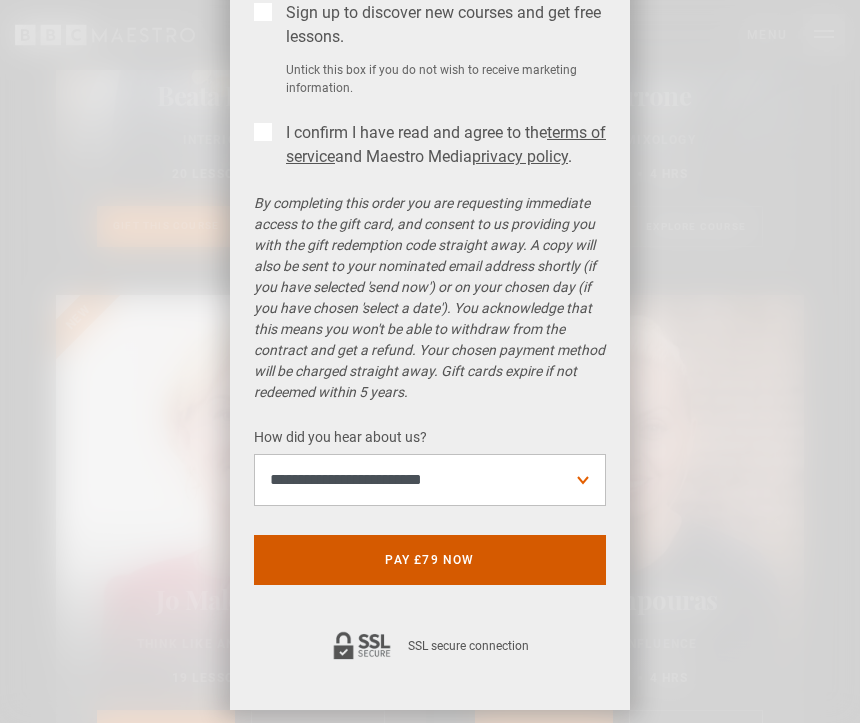 click on "Pay £79 now" at bounding box center (430, 560) 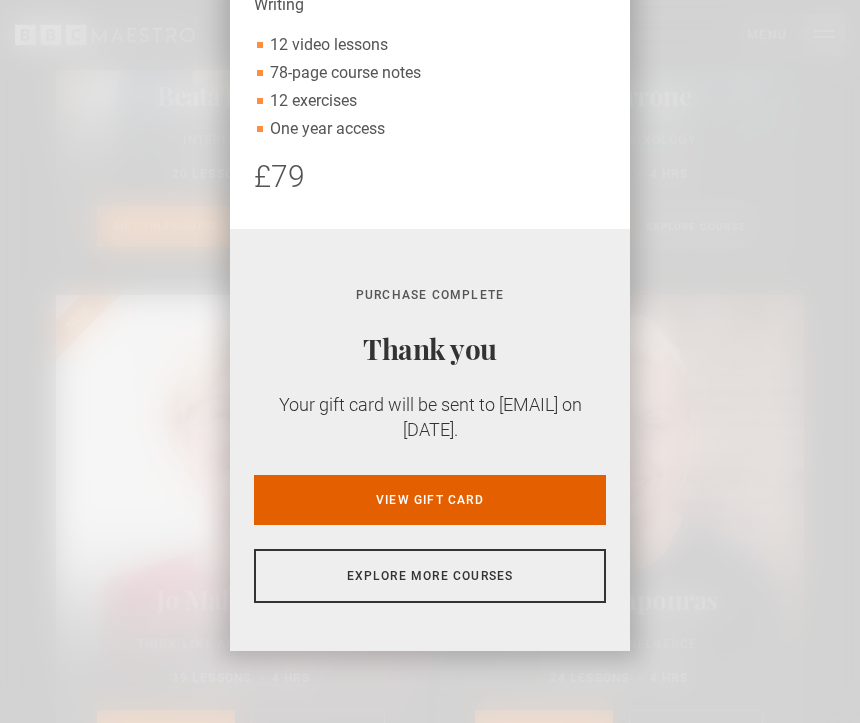 scroll, scrollTop: 0, scrollLeft: 0, axis: both 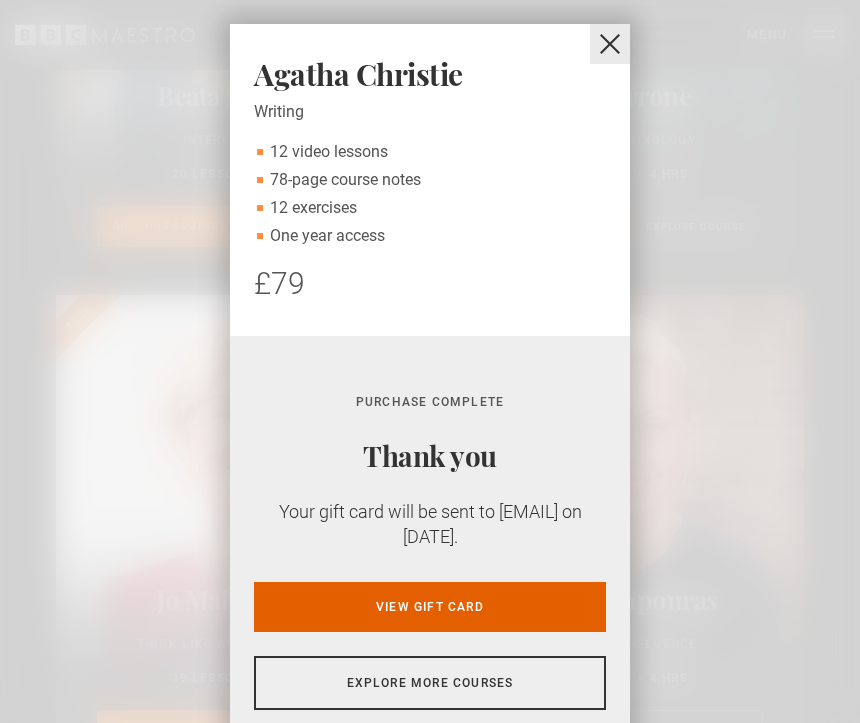 click at bounding box center (610, 44) 